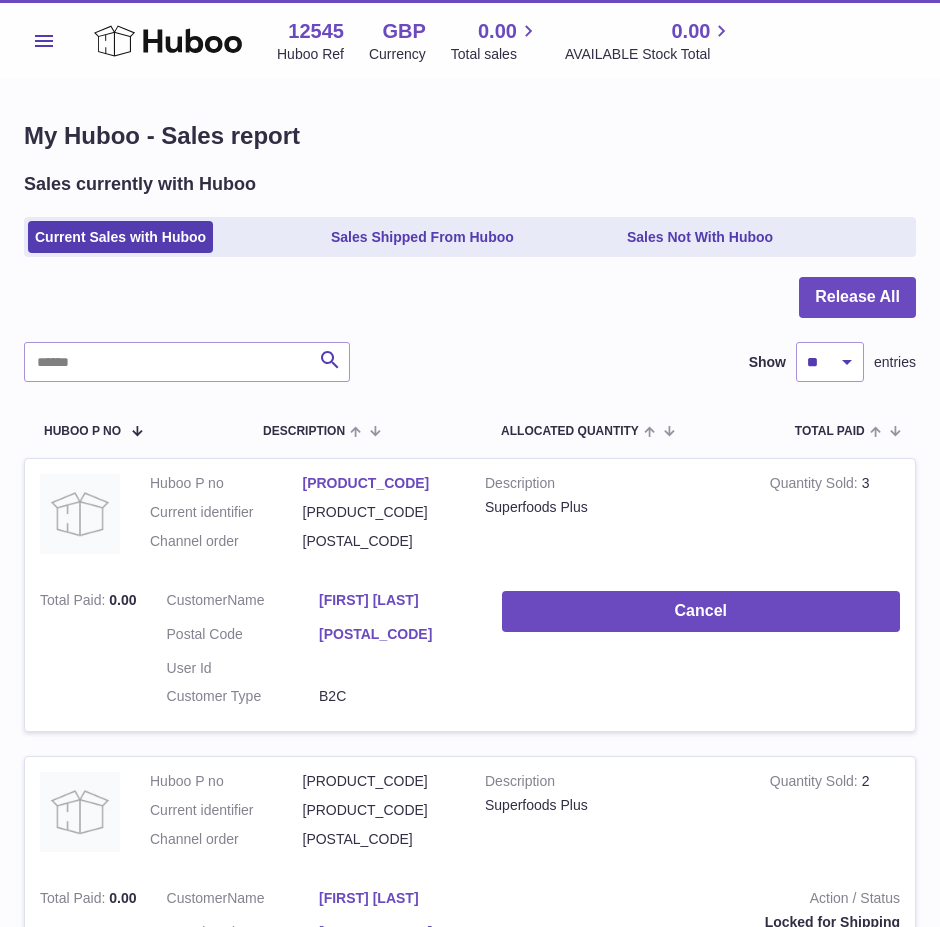scroll, scrollTop: 0, scrollLeft: 0, axis: both 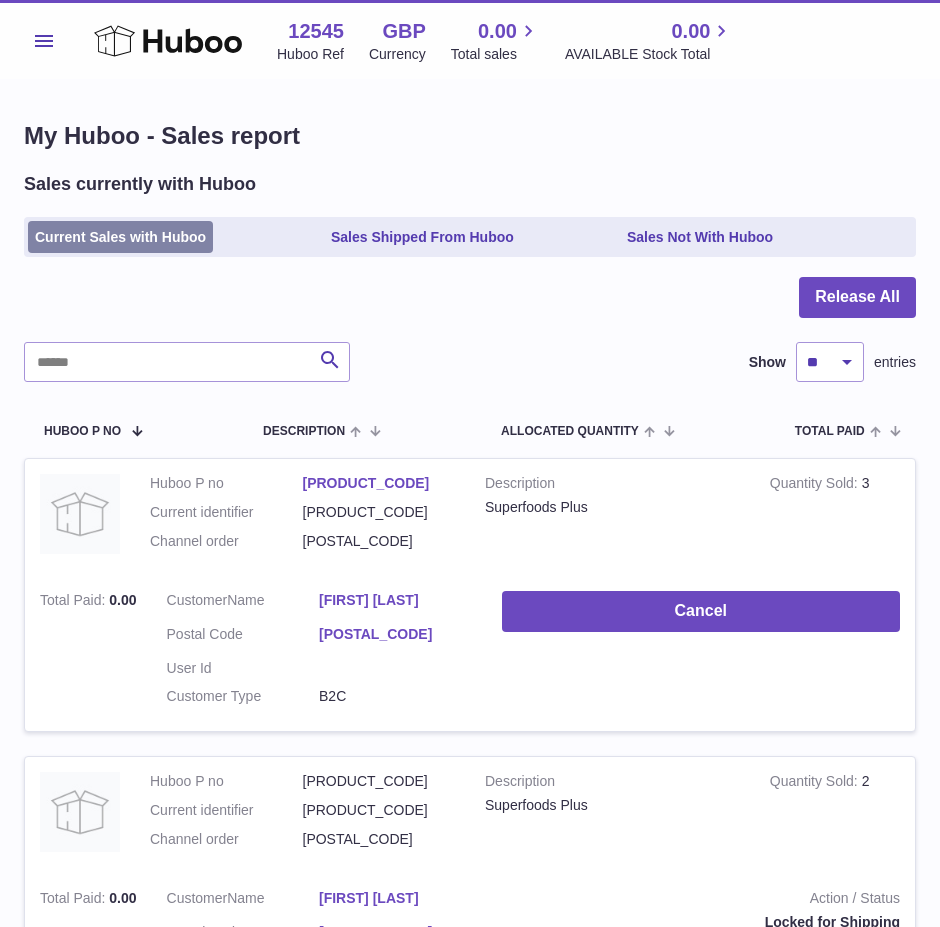 click on "Current Sales with Huboo" at bounding box center (120, 237) 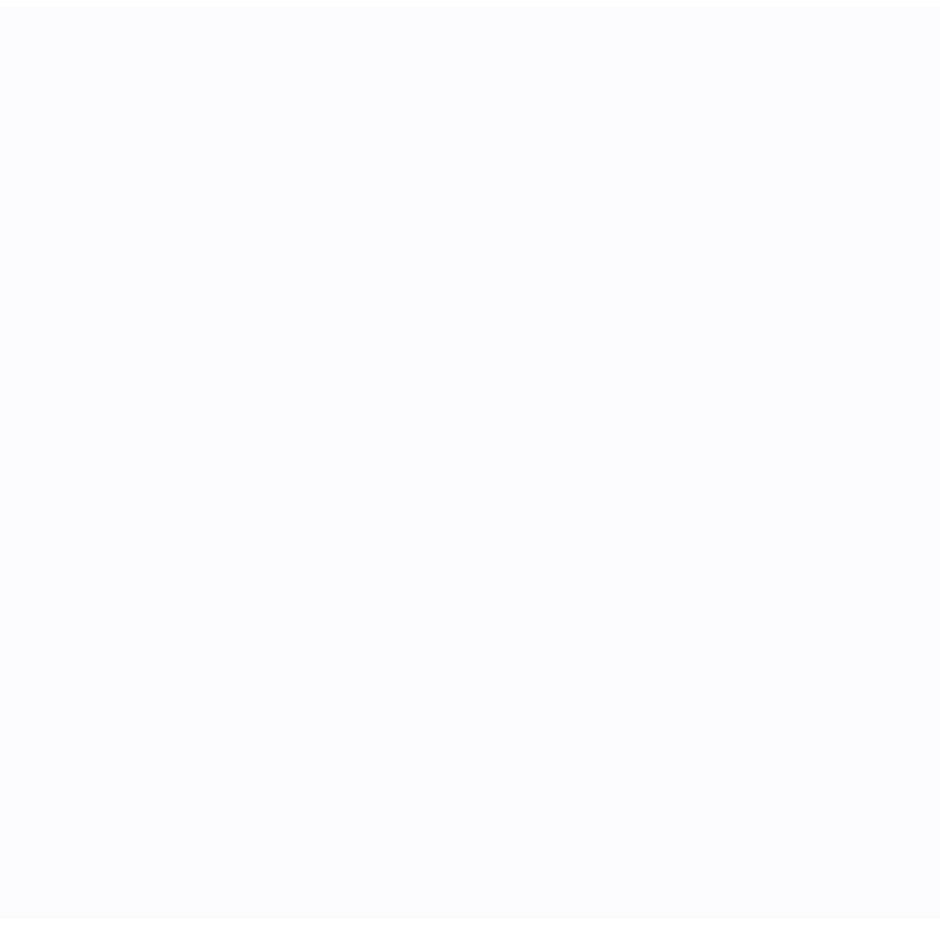 scroll, scrollTop: 0, scrollLeft: 0, axis: both 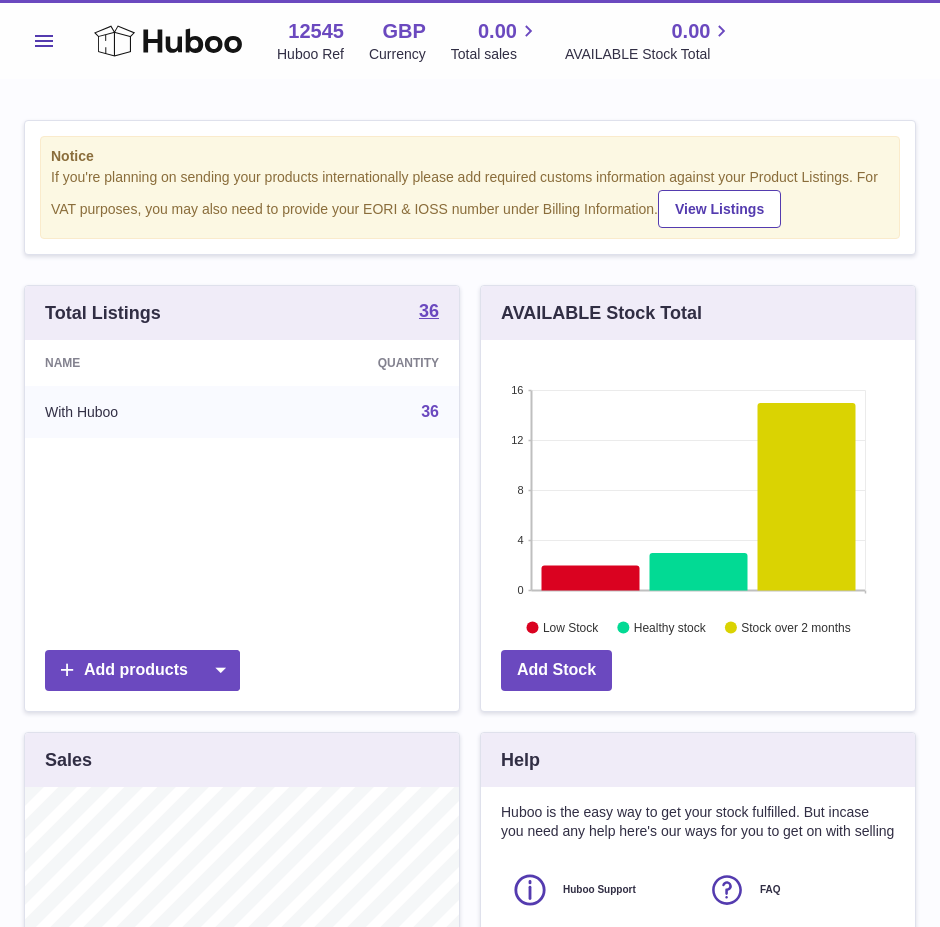 click on "Name   Quantity   With Huboo
36" at bounding box center (242, 490) 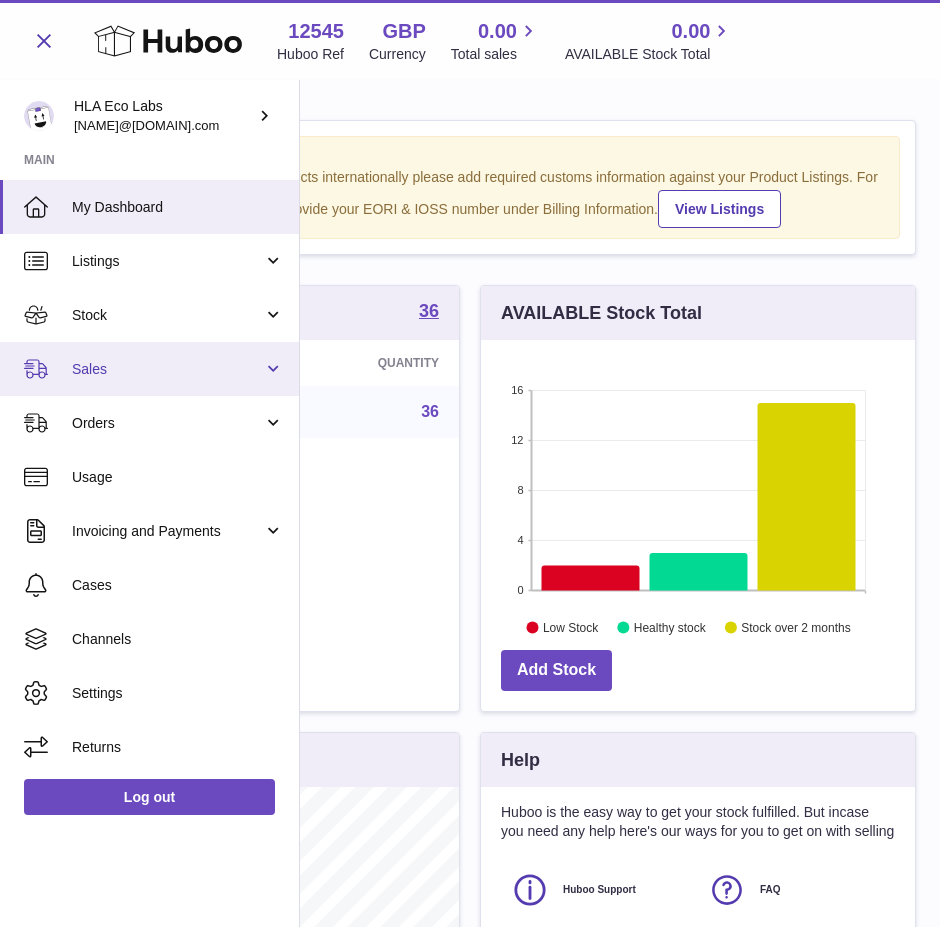 click on "Sales" at bounding box center [167, 369] 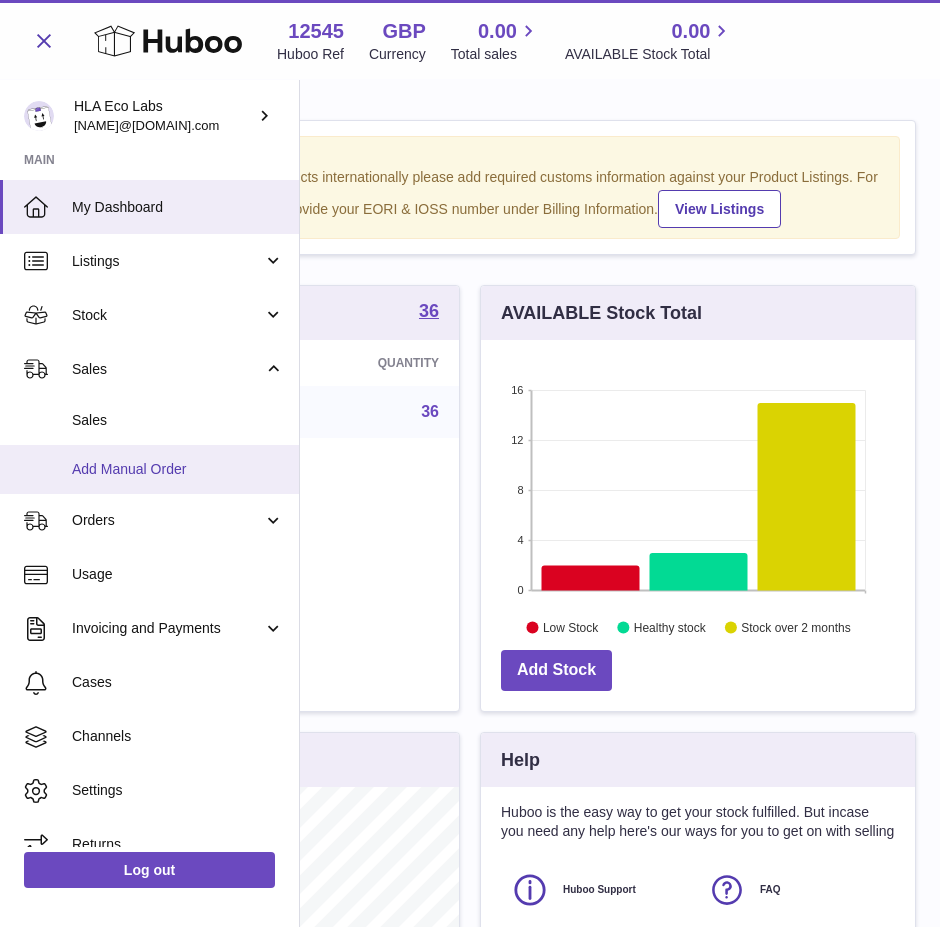 click on "Add Manual Order" at bounding box center (149, 469) 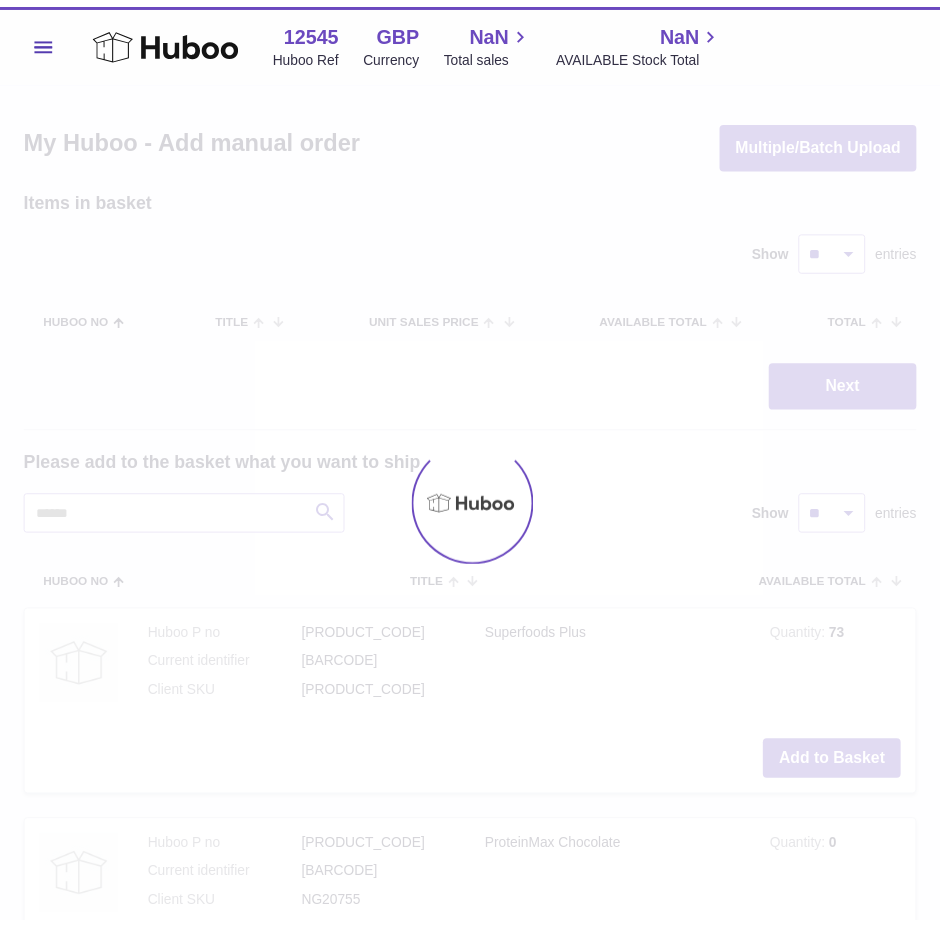 scroll, scrollTop: 0, scrollLeft: 0, axis: both 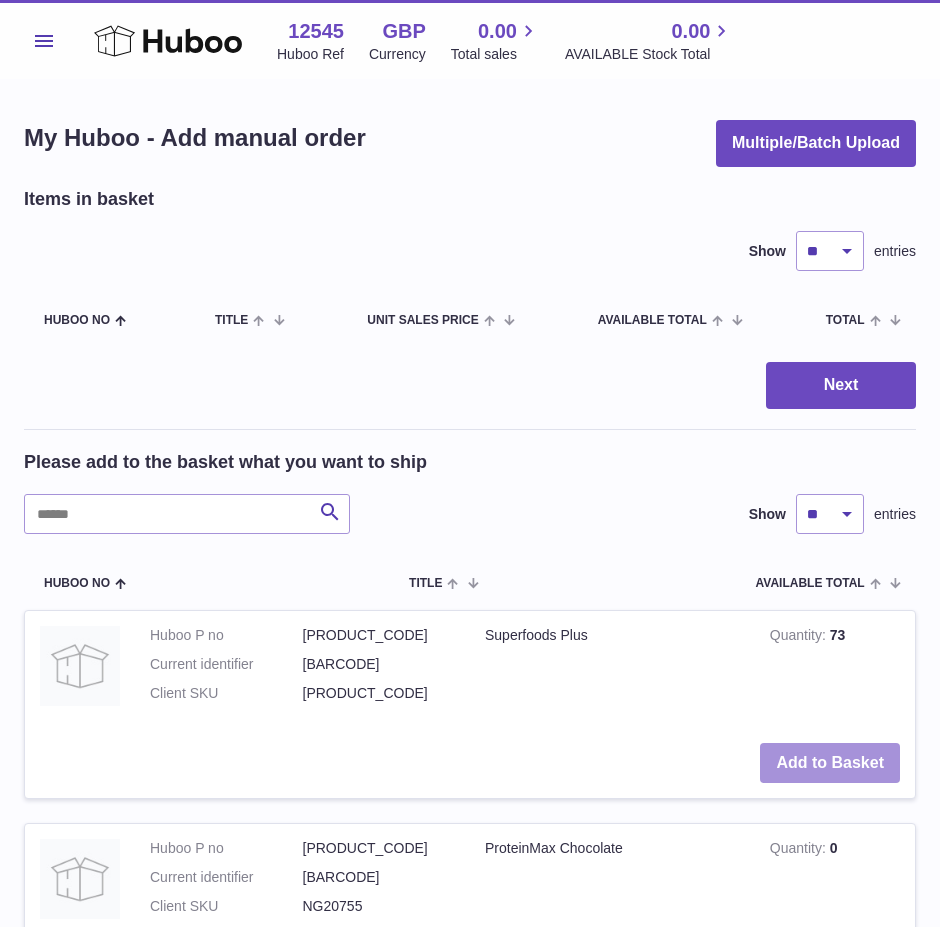 click on "Add to Basket" at bounding box center (830, 763) 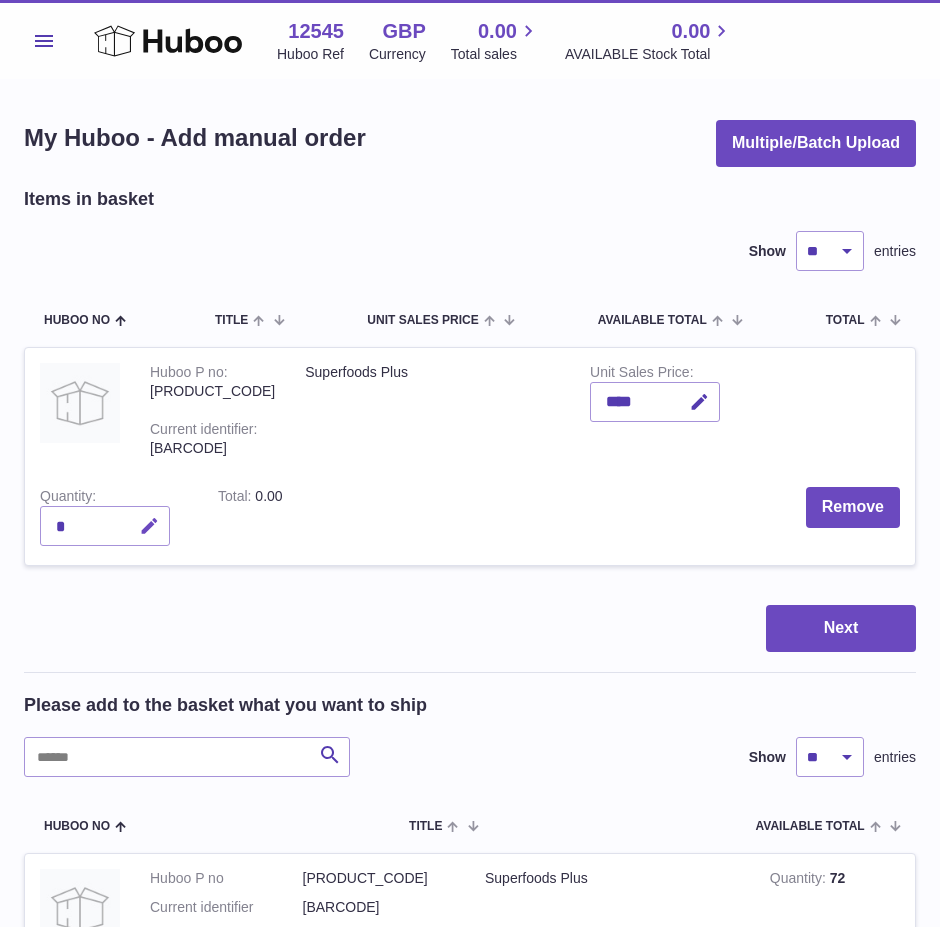 click at bounding box center (149, 526) 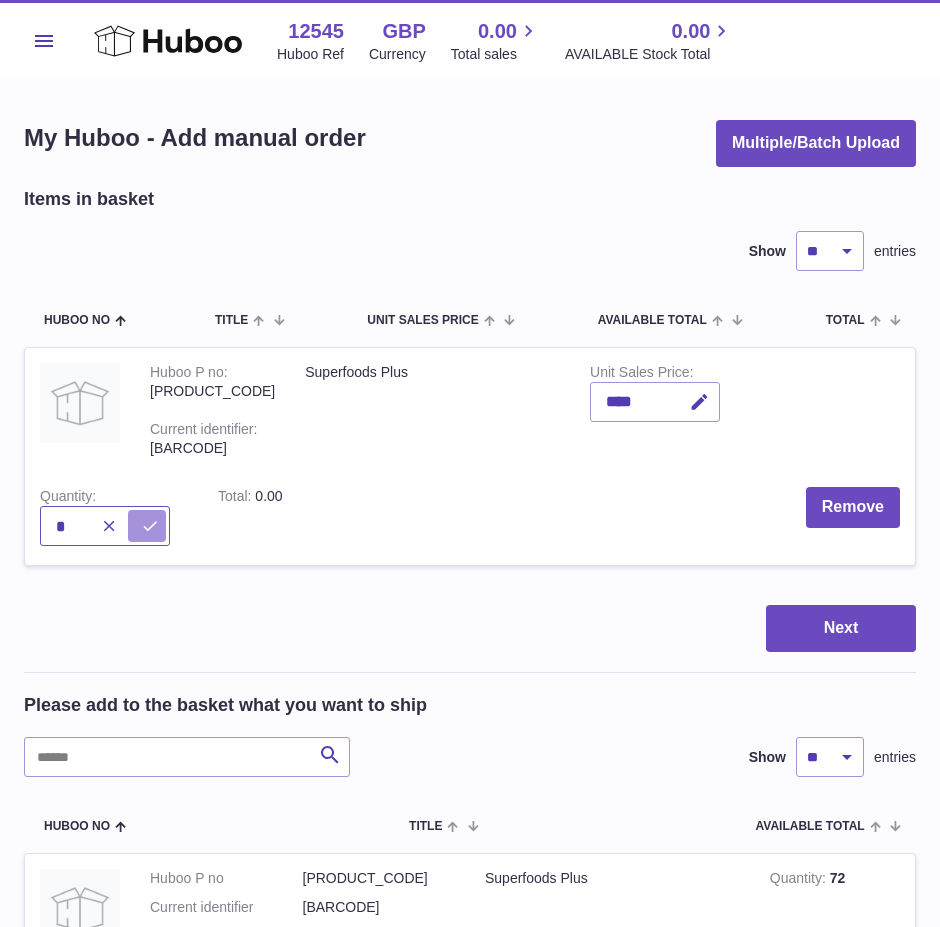 type on "*" 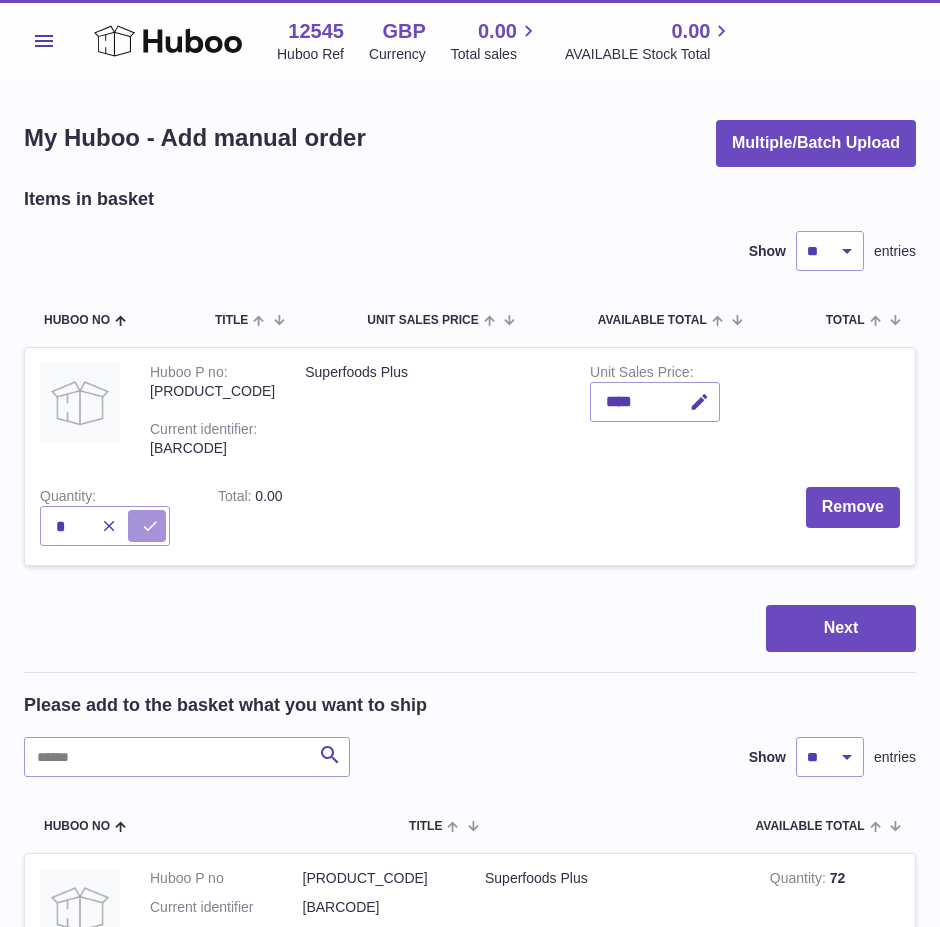click at bounding box center [150, 526] 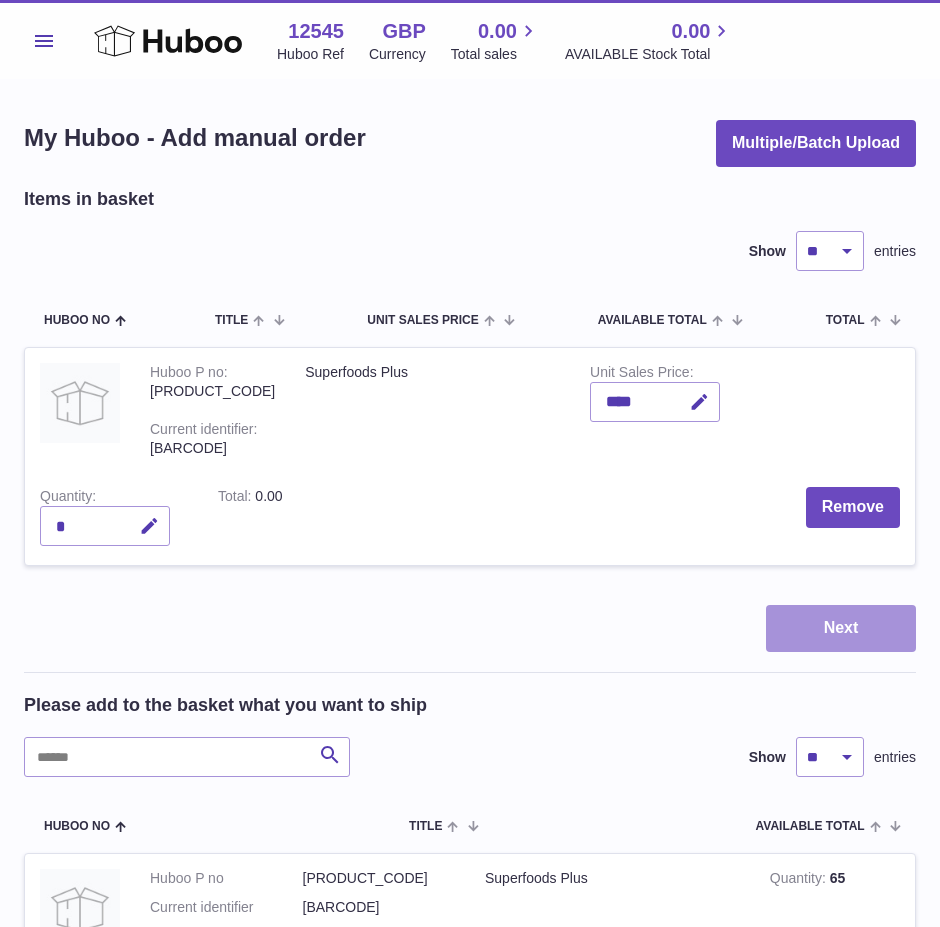 click on "Next" at bounding box center (841, 628) 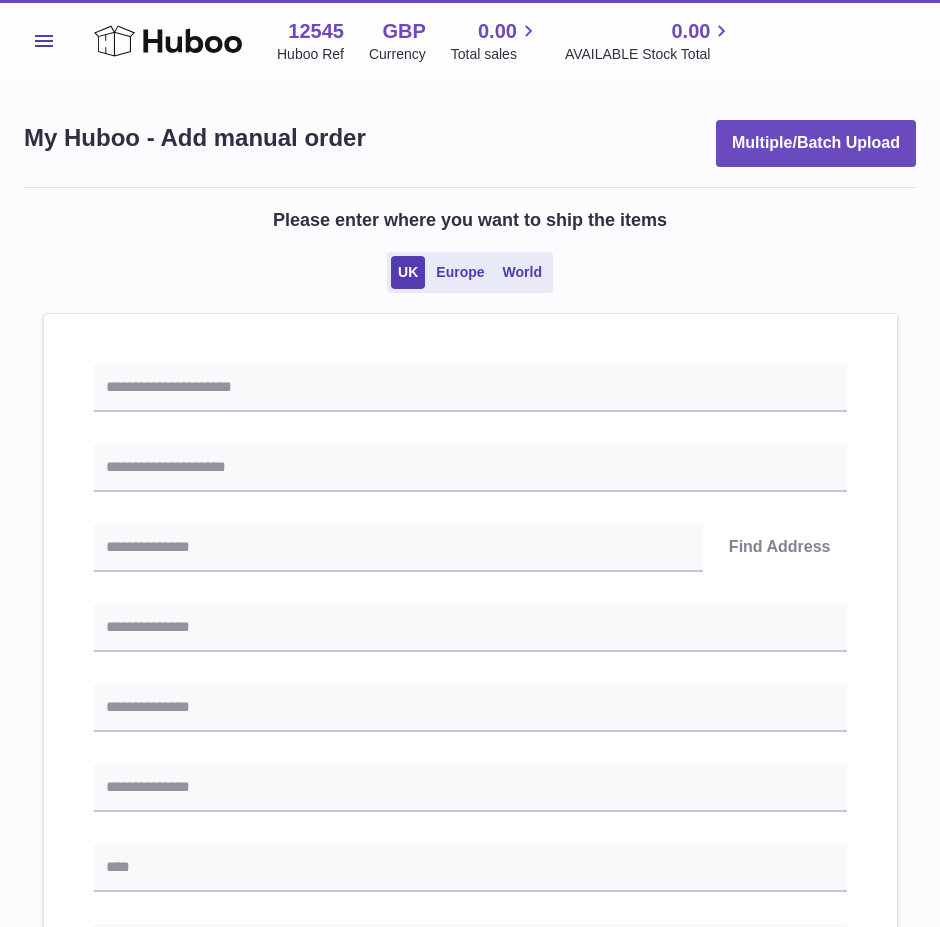 drag, startPoint x: 624, startPoint y: 347, endPoint x: 317, endPoint y: 409, distance: 313.19803 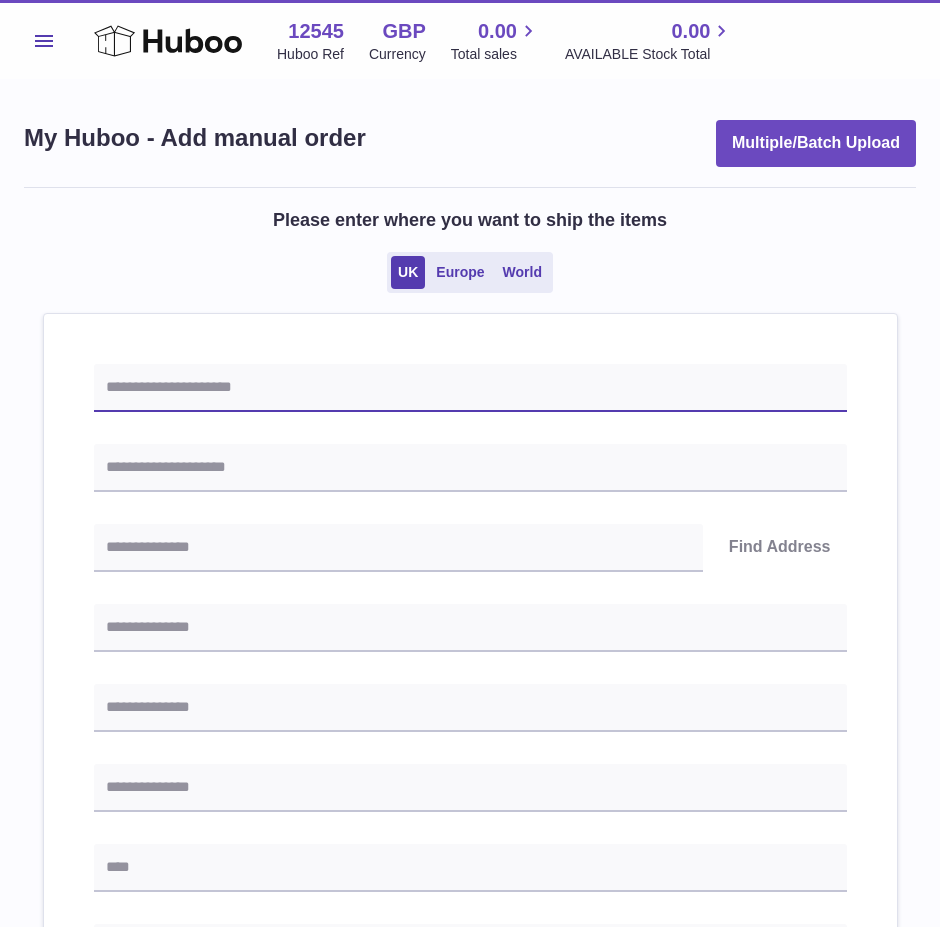 click at bounding box center [470, 388] 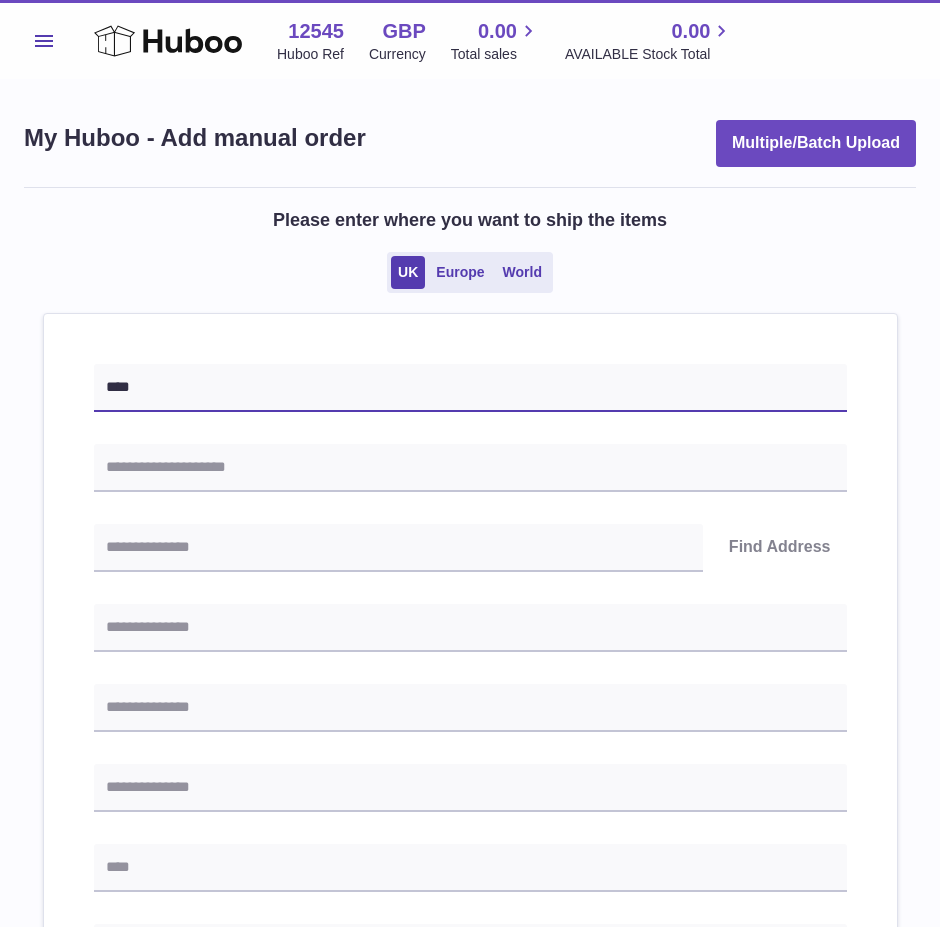 type on "****" 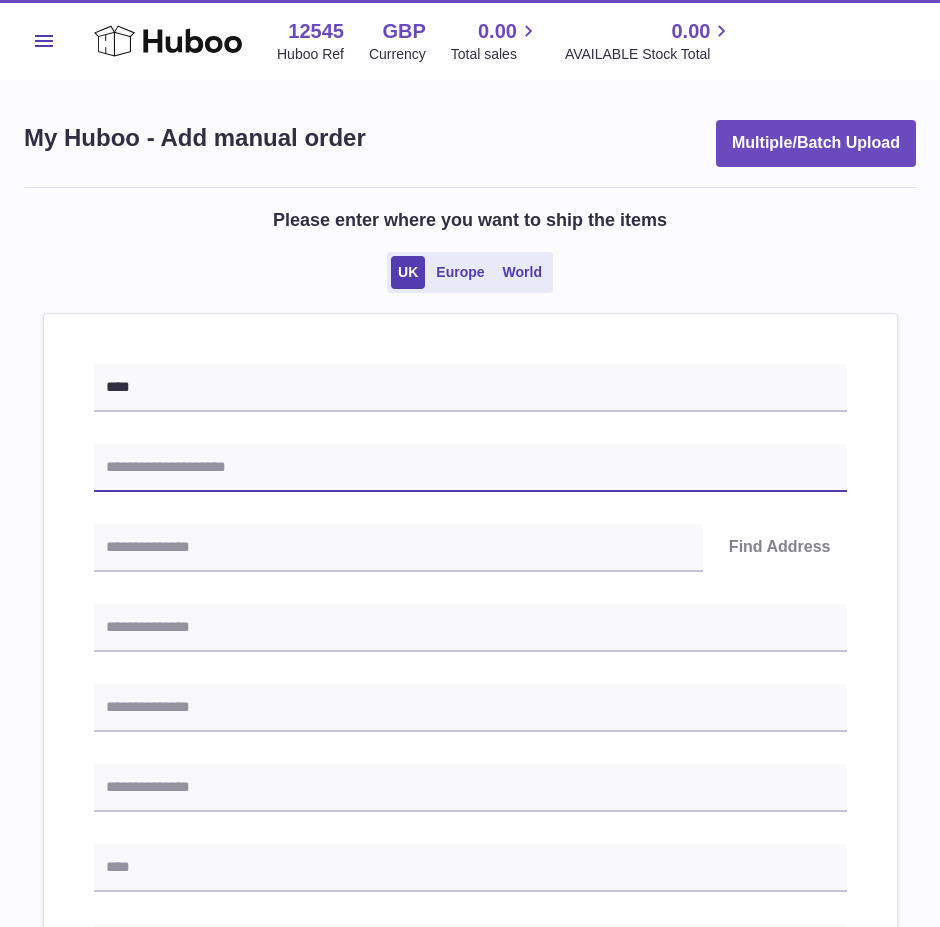 drag, startPoint x: 146, startPoint y: 475, endPoint x: 136, endPoint y: 477, distance: 10.198039 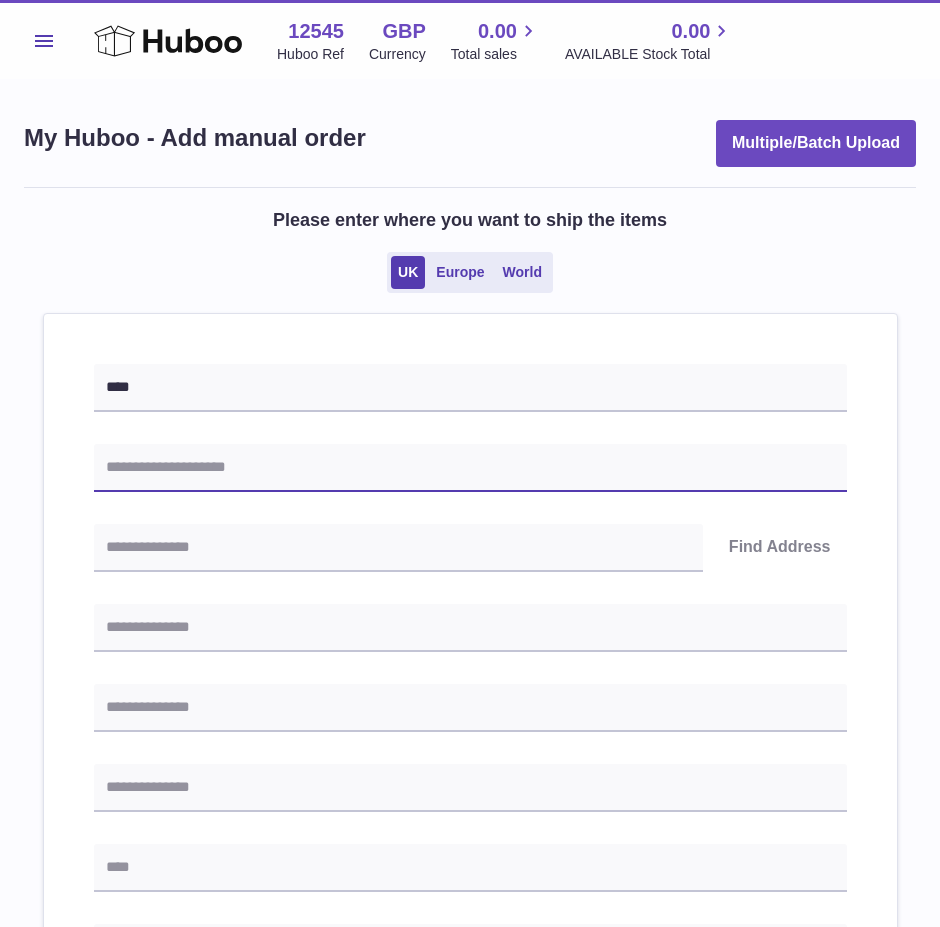 click at bounding box center [470, 468] 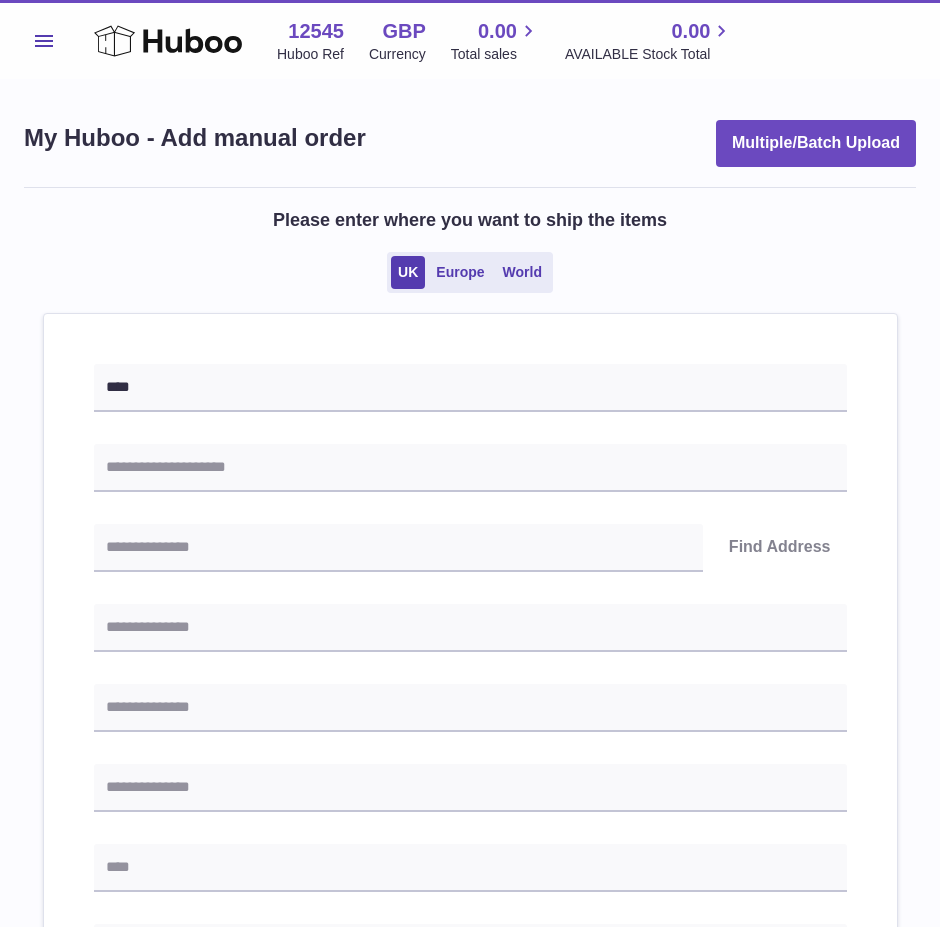 drag, startPoint x: 470, startPoint y: 425, endPoint x: 401, endPoint y: 415, distance: 69.72087 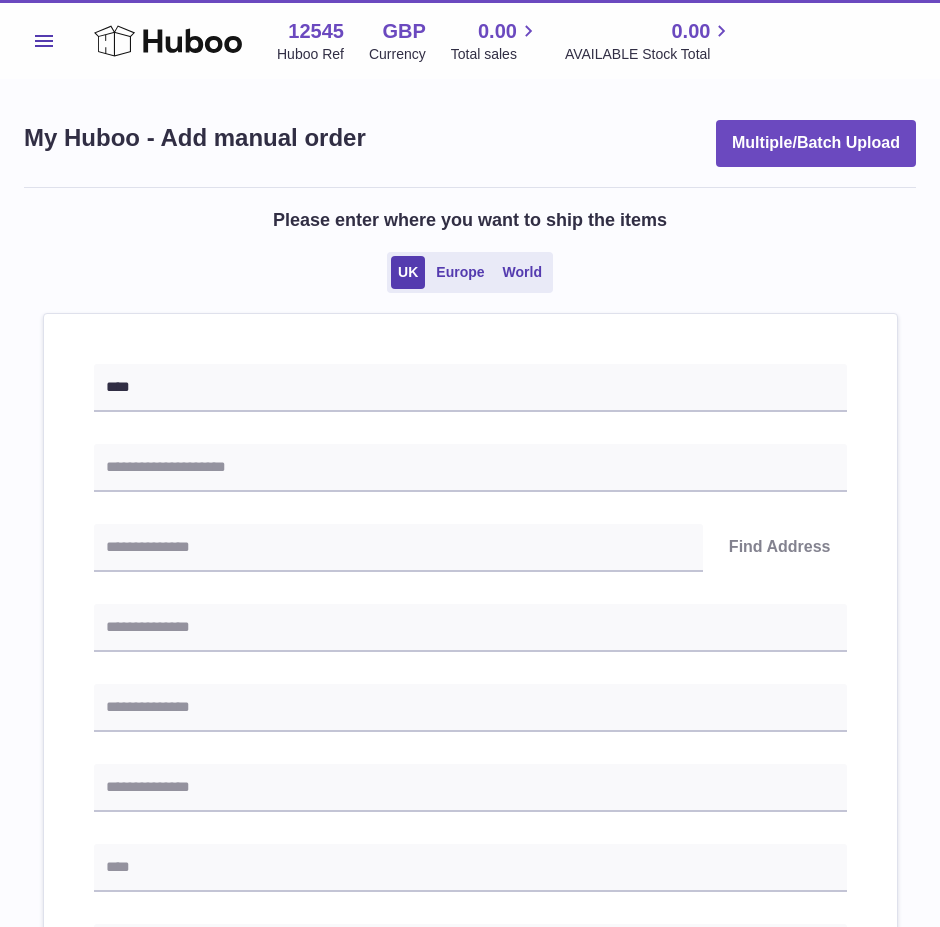 click on "Please enter how you want to ship             Loading...
You require an order to be fulfilled which is going directly to another business or retailer rather than directly to a consumer. Please ensure you have contacted our customer service department for further information relating to any associated costs and (order completion) timescales, before proceeding.
Optional extra fields             Loading...       This will appear on the packing slip. e.g. 'Please contact us through Amazon'
B2C
Loading..." at bounding box center [470, 909] 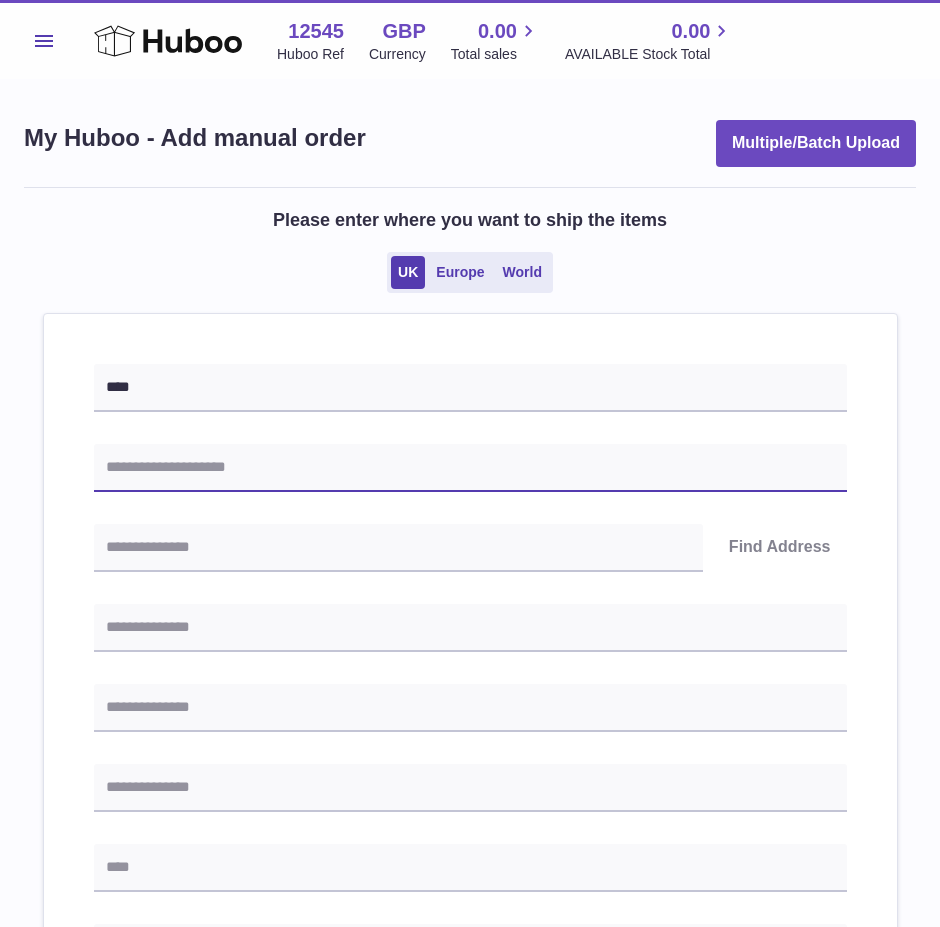click at bounding box center [470, 468] 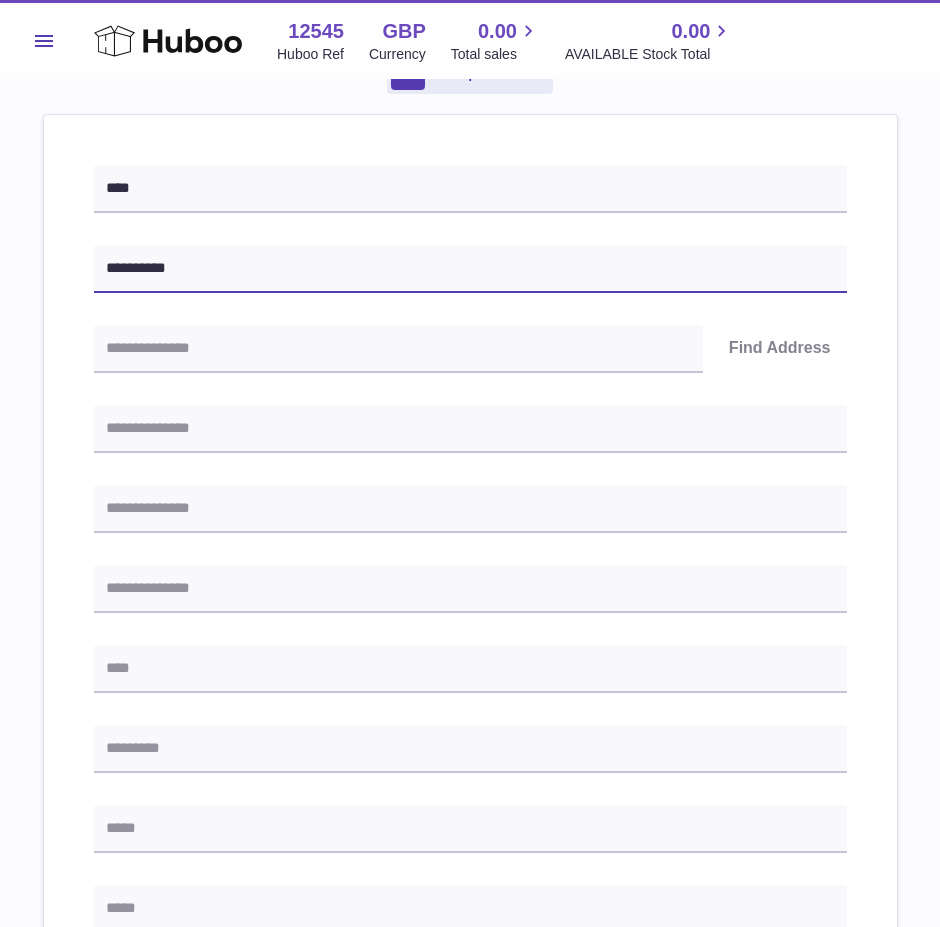 scroll, scrollTop: 200, scrollLeft: 0, axis: vertical 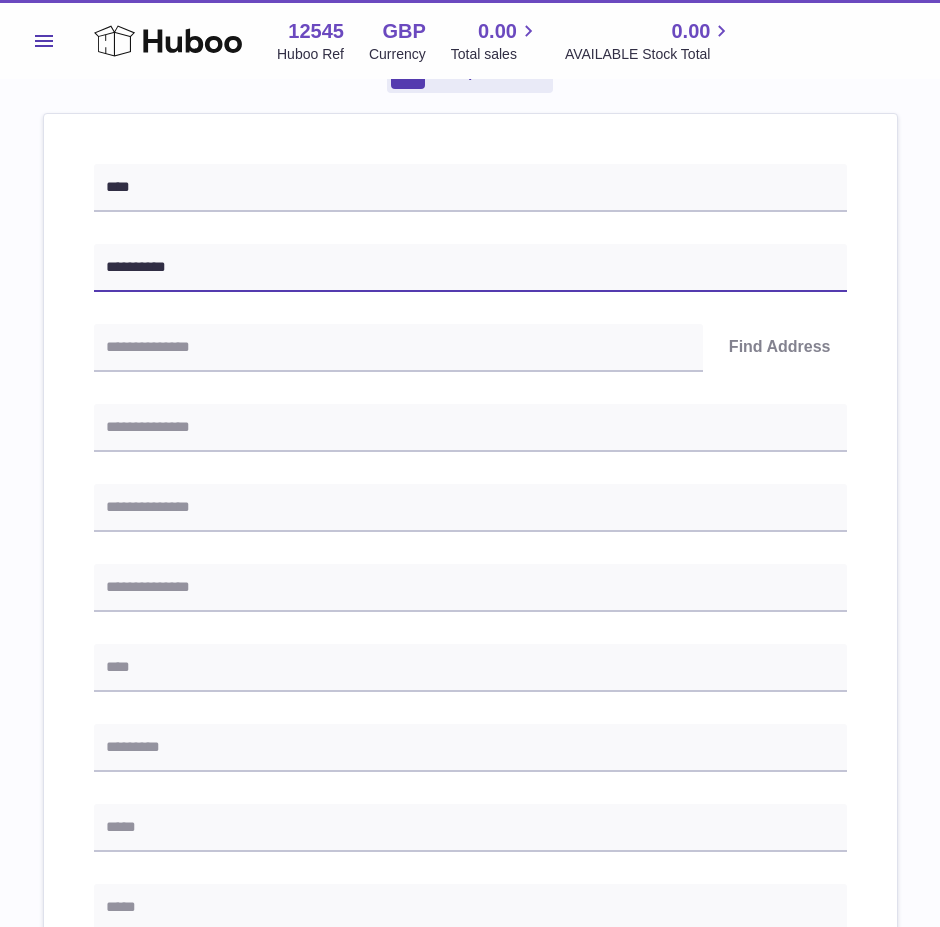 click on "**********" at bounding box center [470, 268] 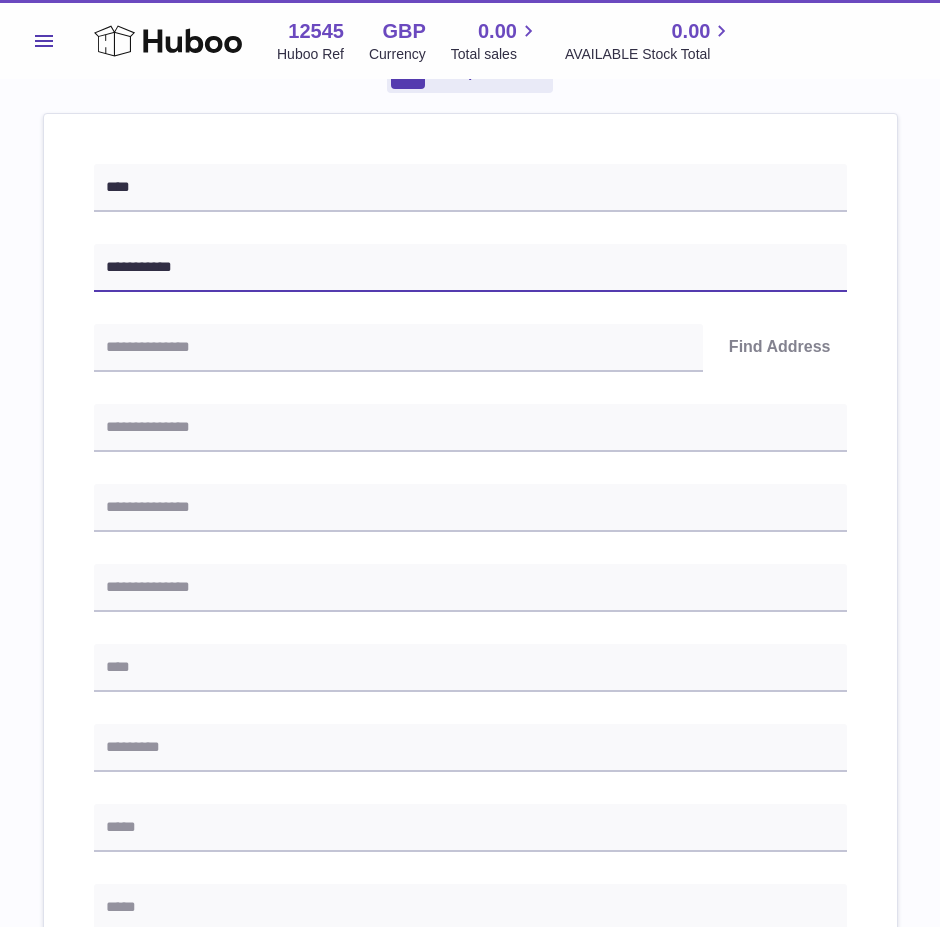 type on "**********" 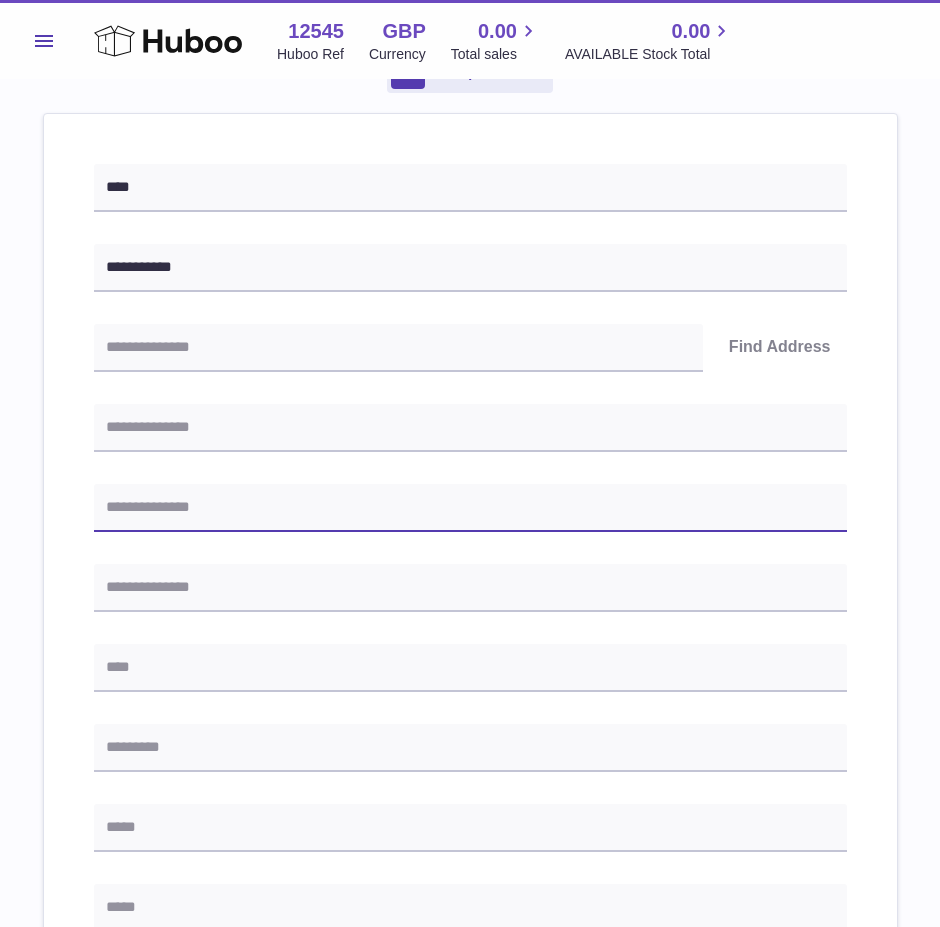 drag, startPoint x: 675, startPoint y: 504, endPoint x: 118, endPoint y: 414, distance: 564.22424 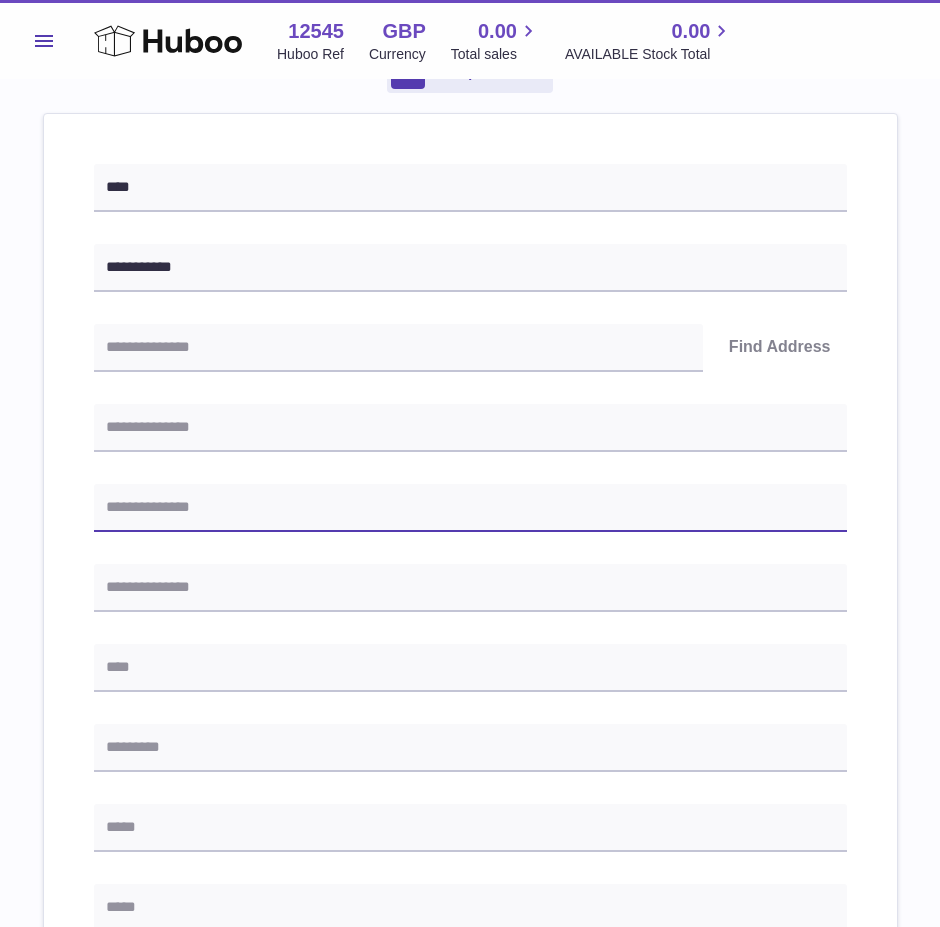 click at bounding box center [470, 508] 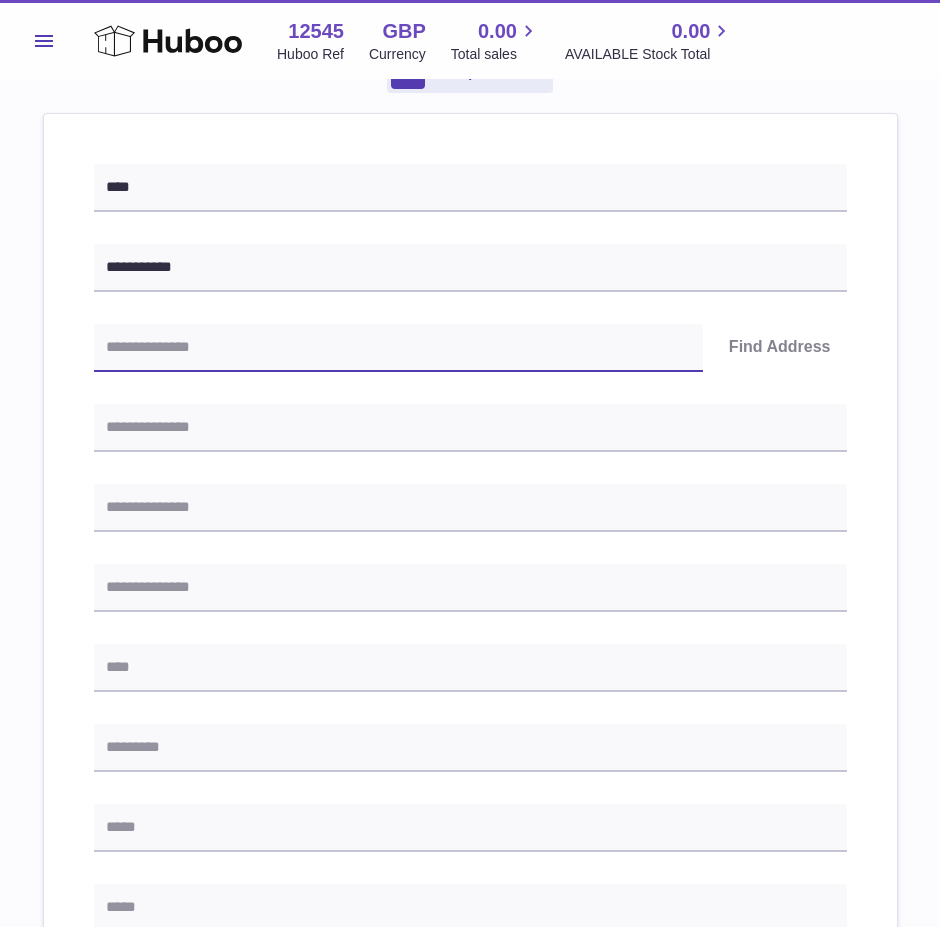 click at bounding box center [398, 348] 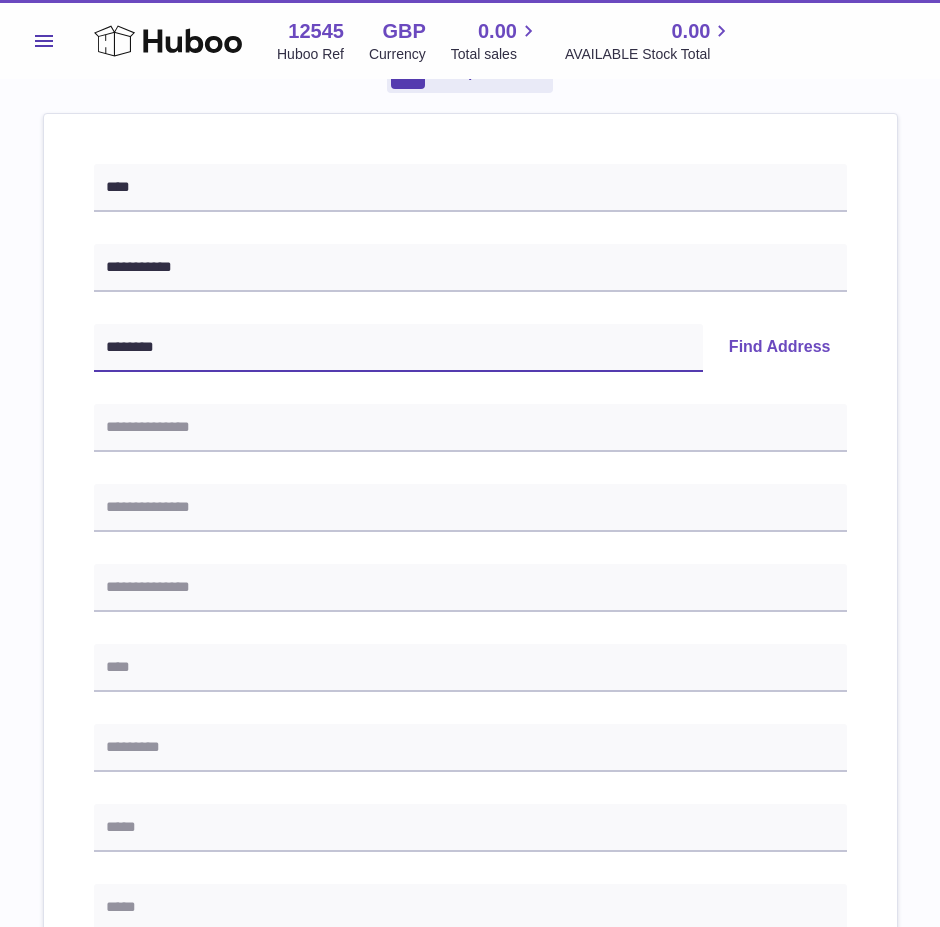 type on "********" 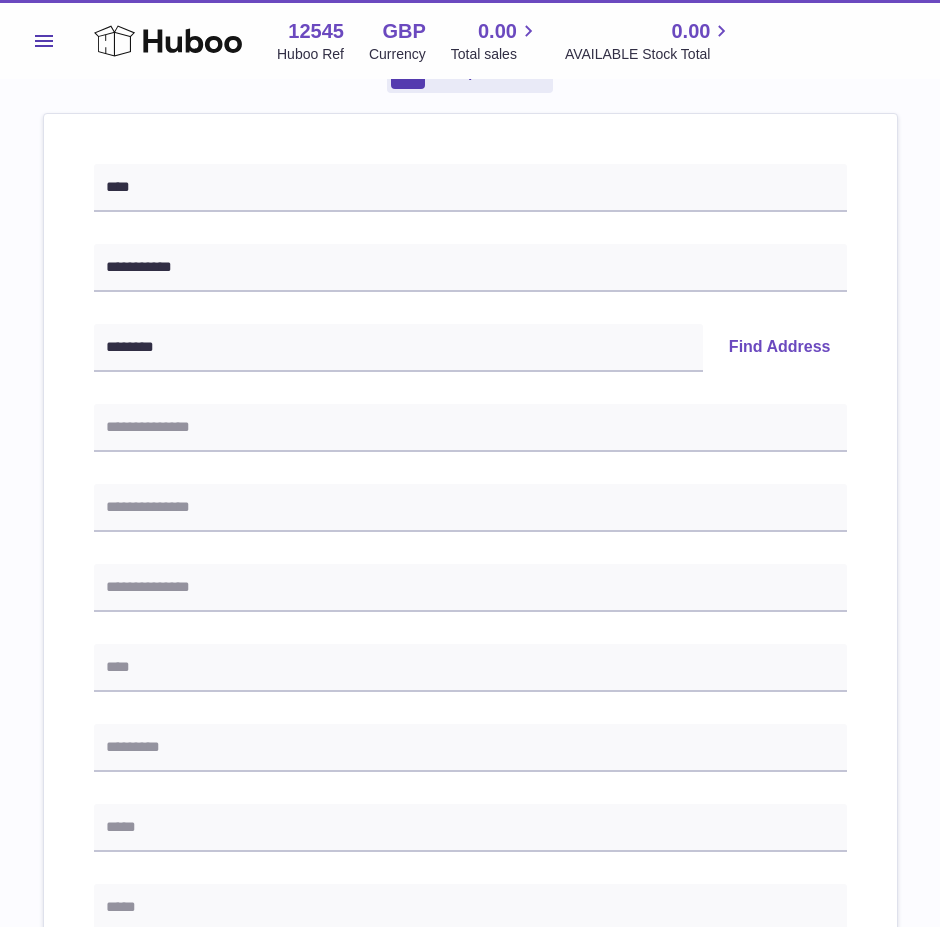 click on "Find Address" at bounding box center [780, 348] 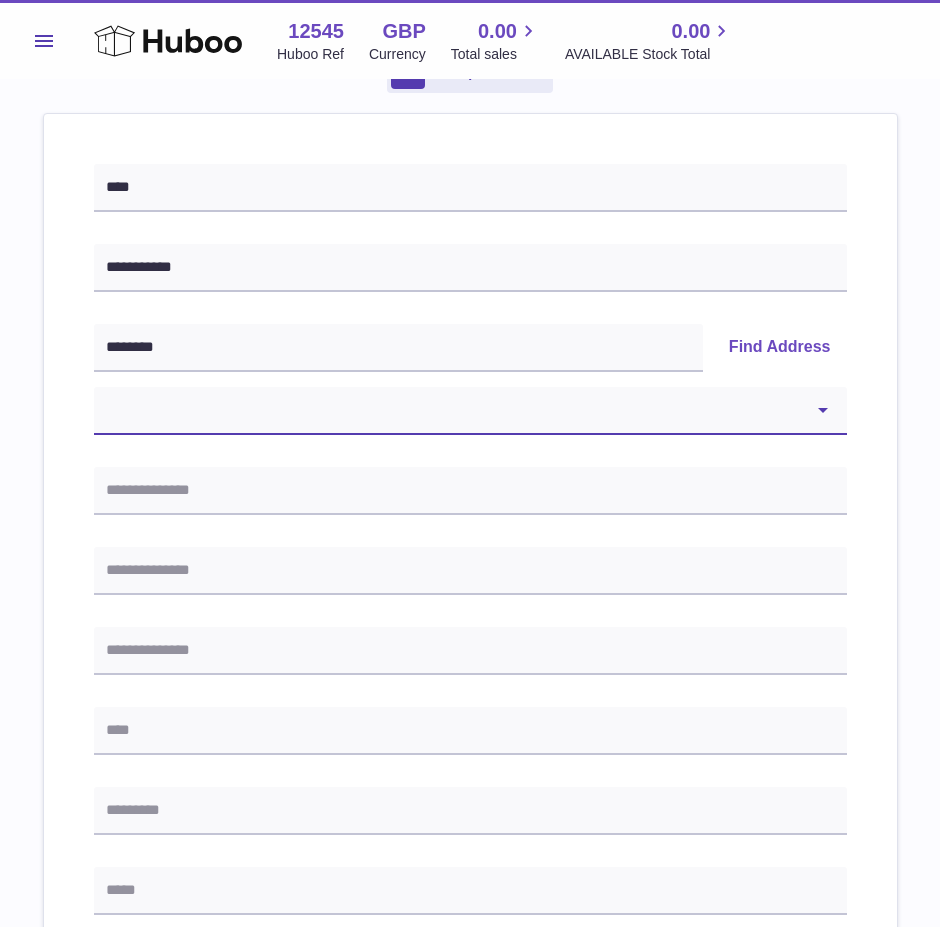 click on "**********" at bounding box center (470, 411) 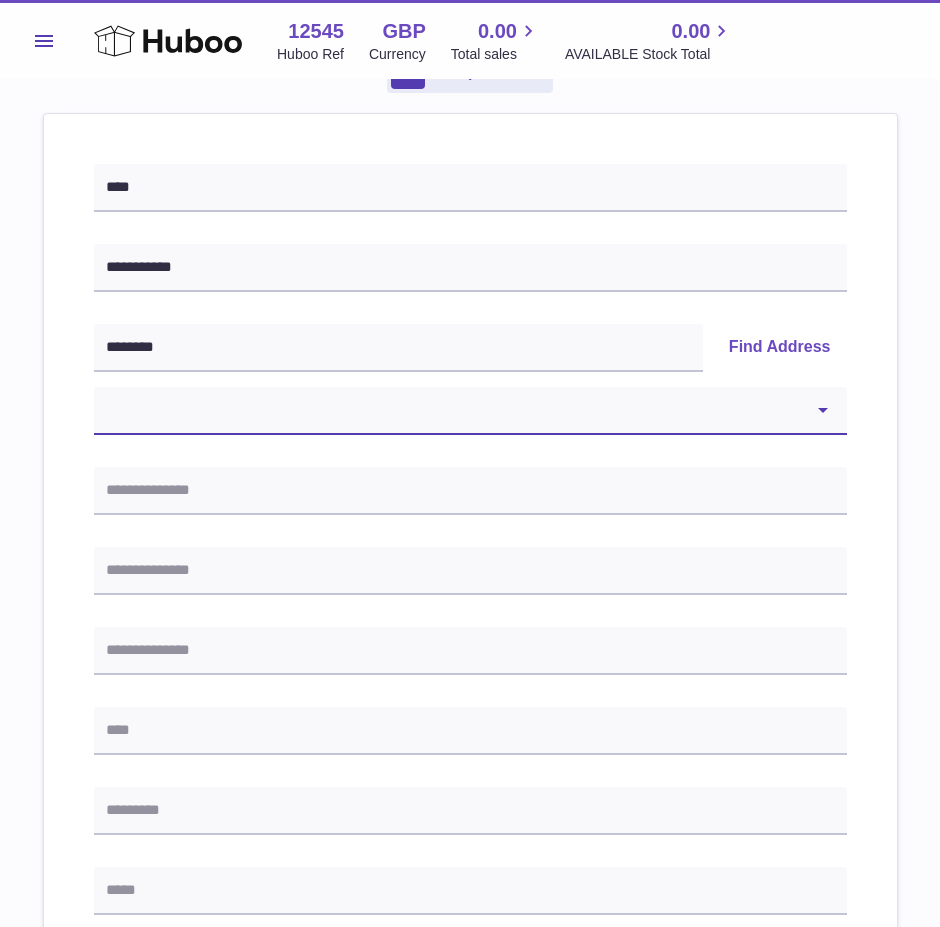 select on "*" 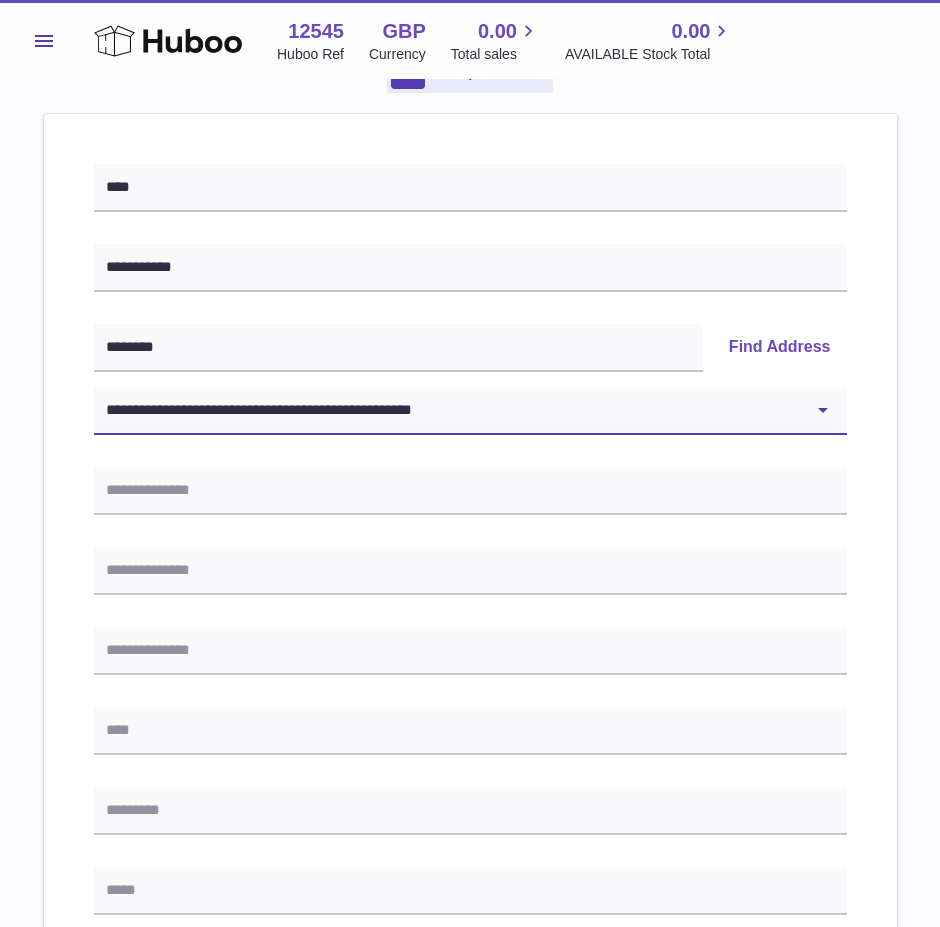 click on "**********" at bounding box center (470, 411) 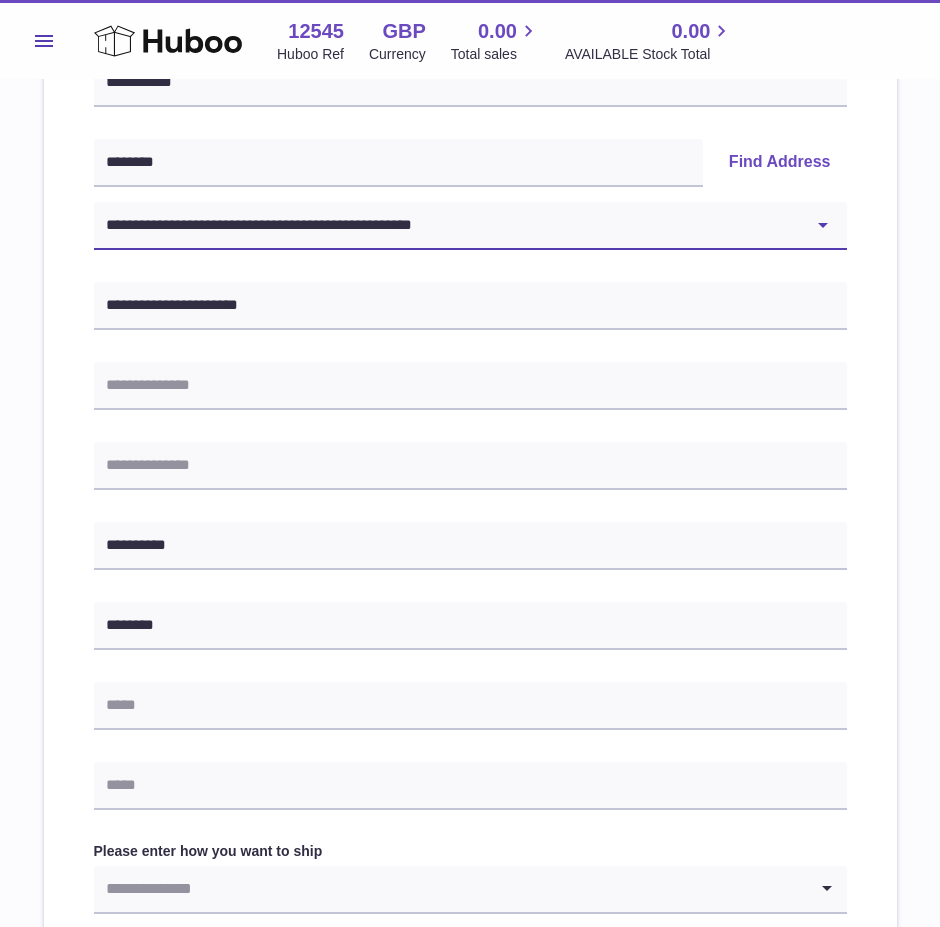scroll, scrollTop: 500, scrollLeft: 0, axis: vertical 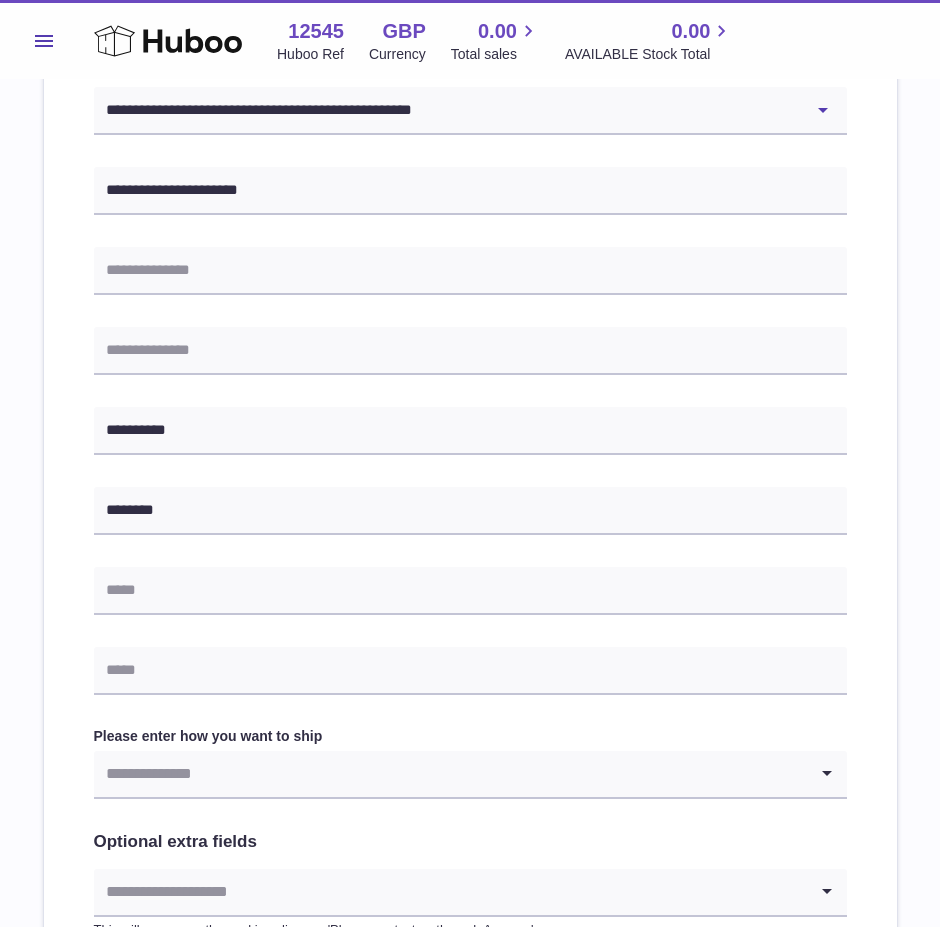 drag, startPoint x: 489, startPoint y: 619, endPoint x: 465, endPoint y: 613, distance: 24.738634 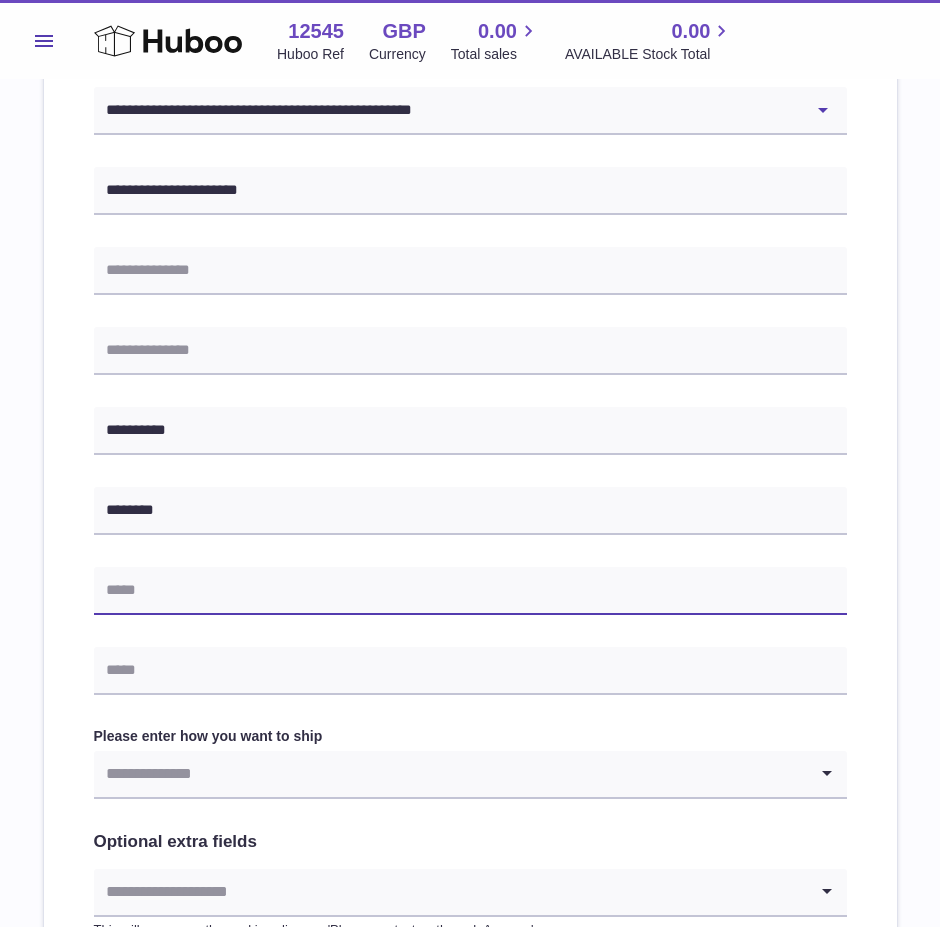 click at bounding box center [470, 591] 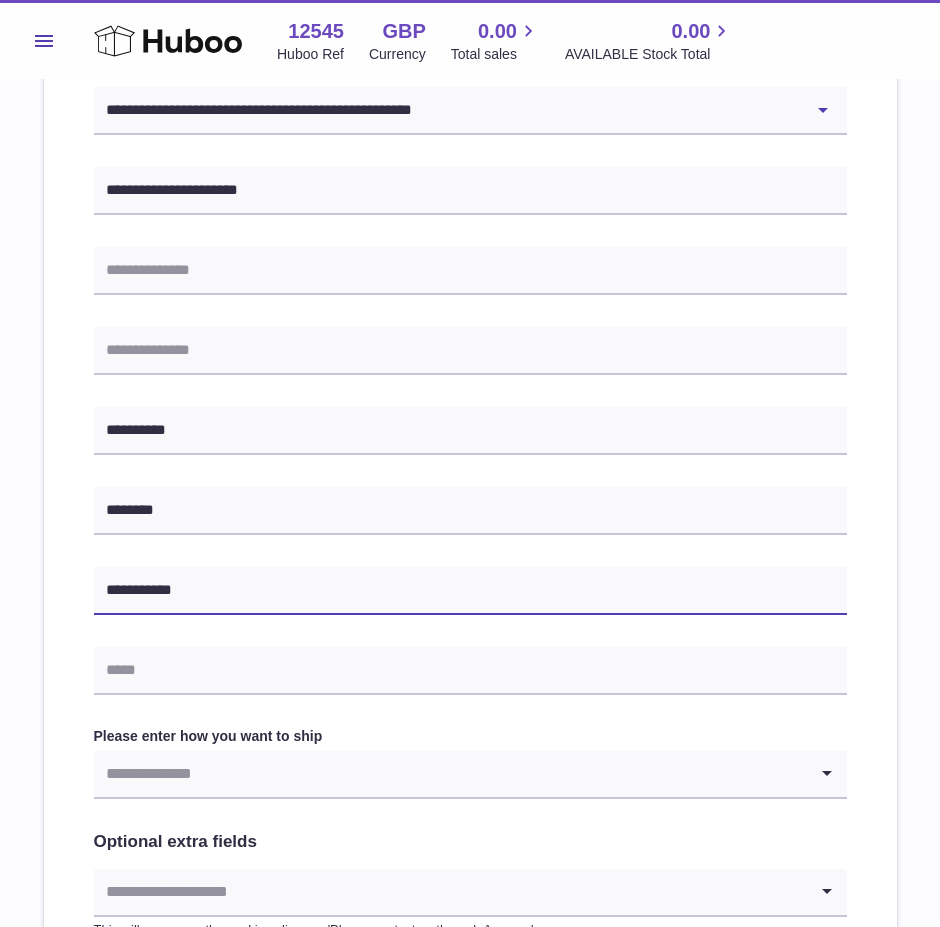 type on "**********" 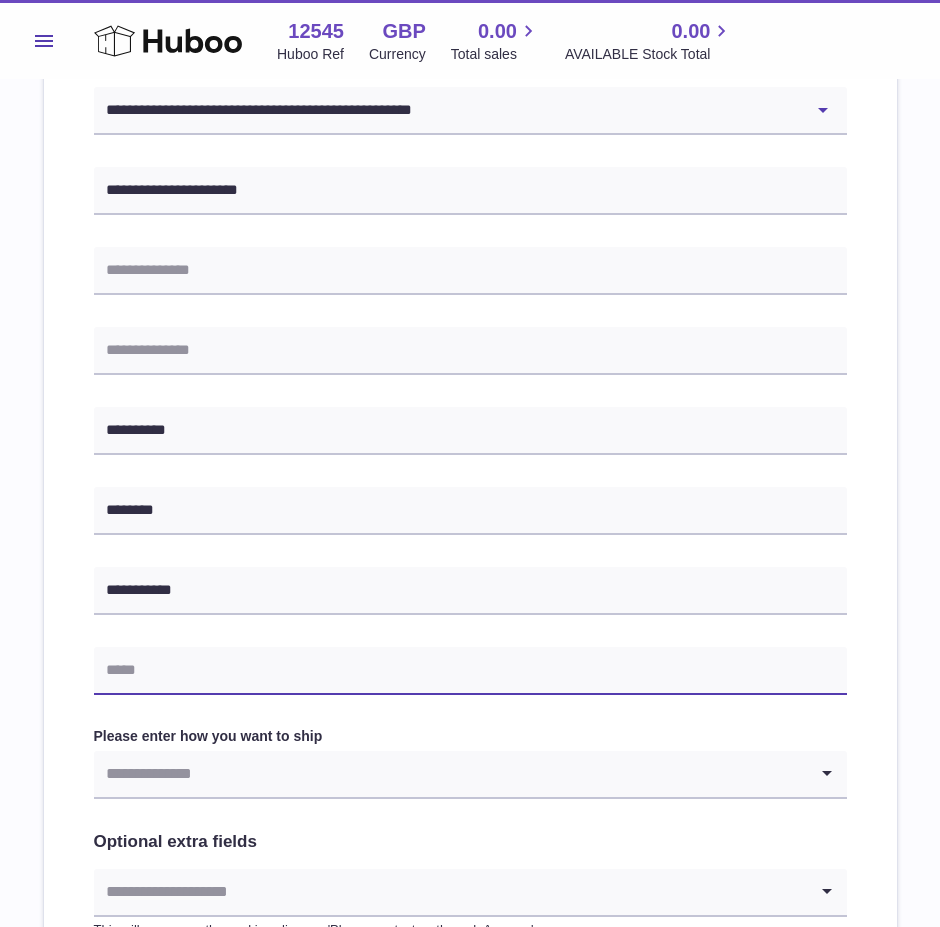 click at bounding box center (470, 671) 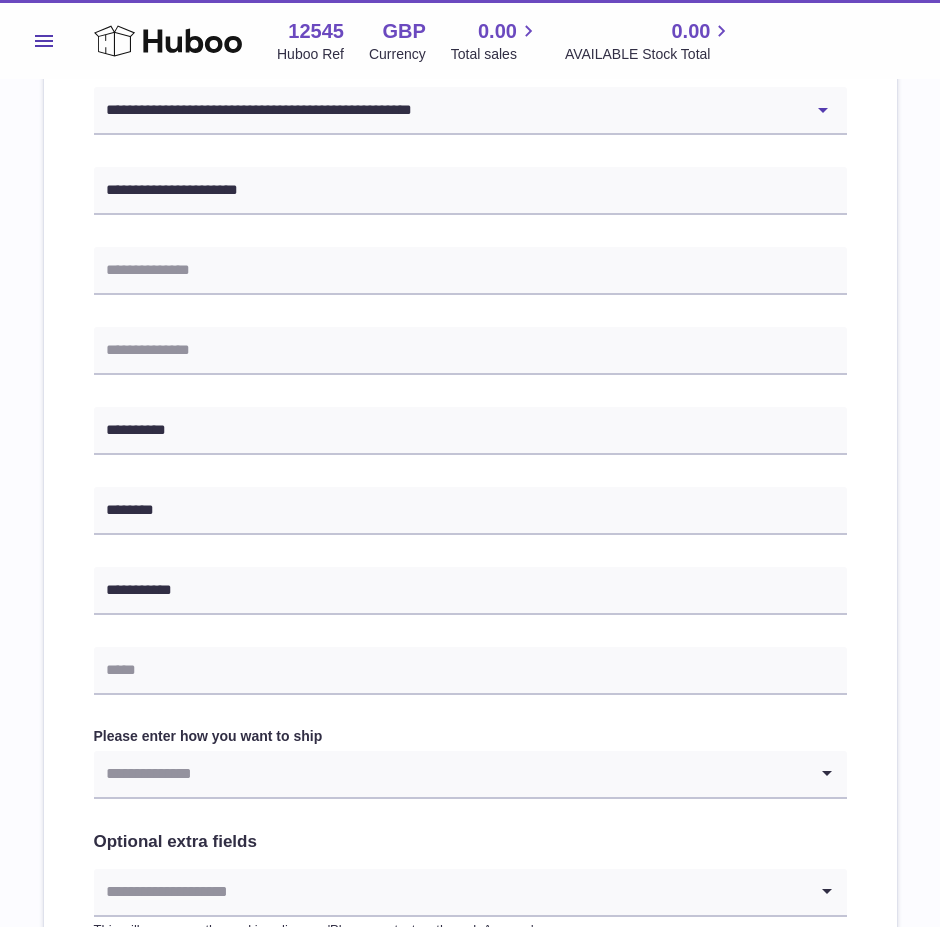 drag, startPoint x: 636, startPoint y: 739, endPoint x: 209, endPoint y: 694, distance: 429.36465 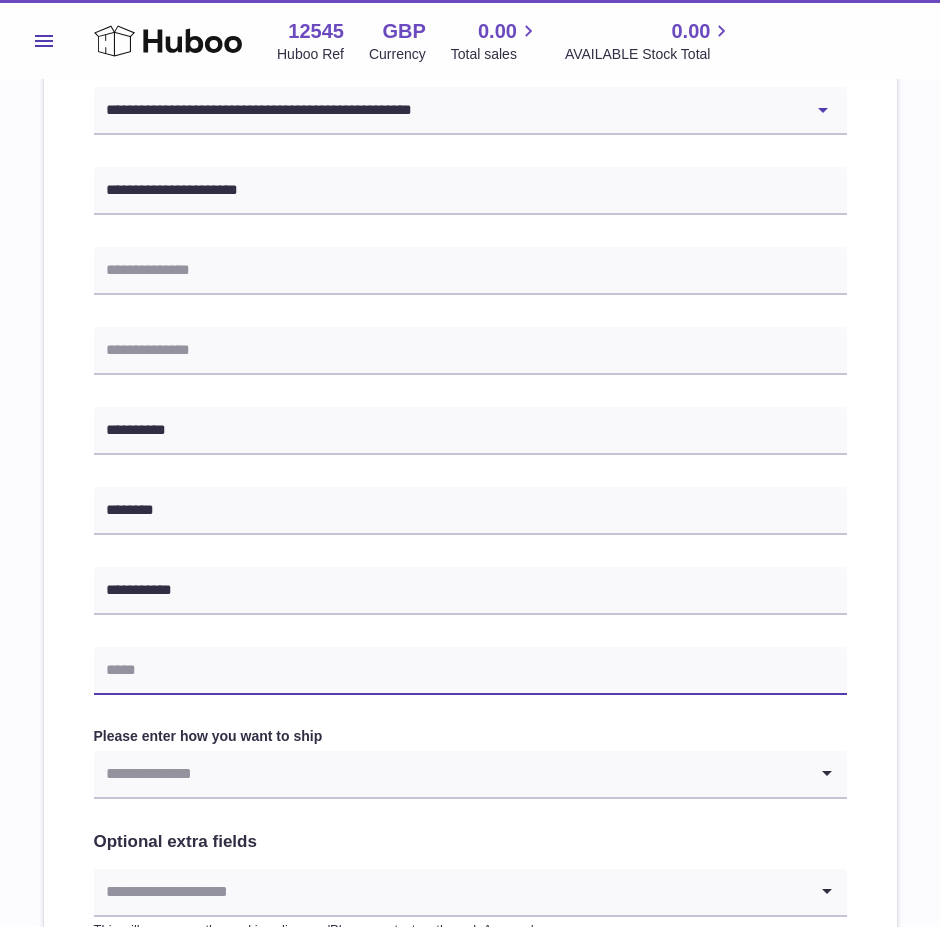 click at bounding box center [470, 671] 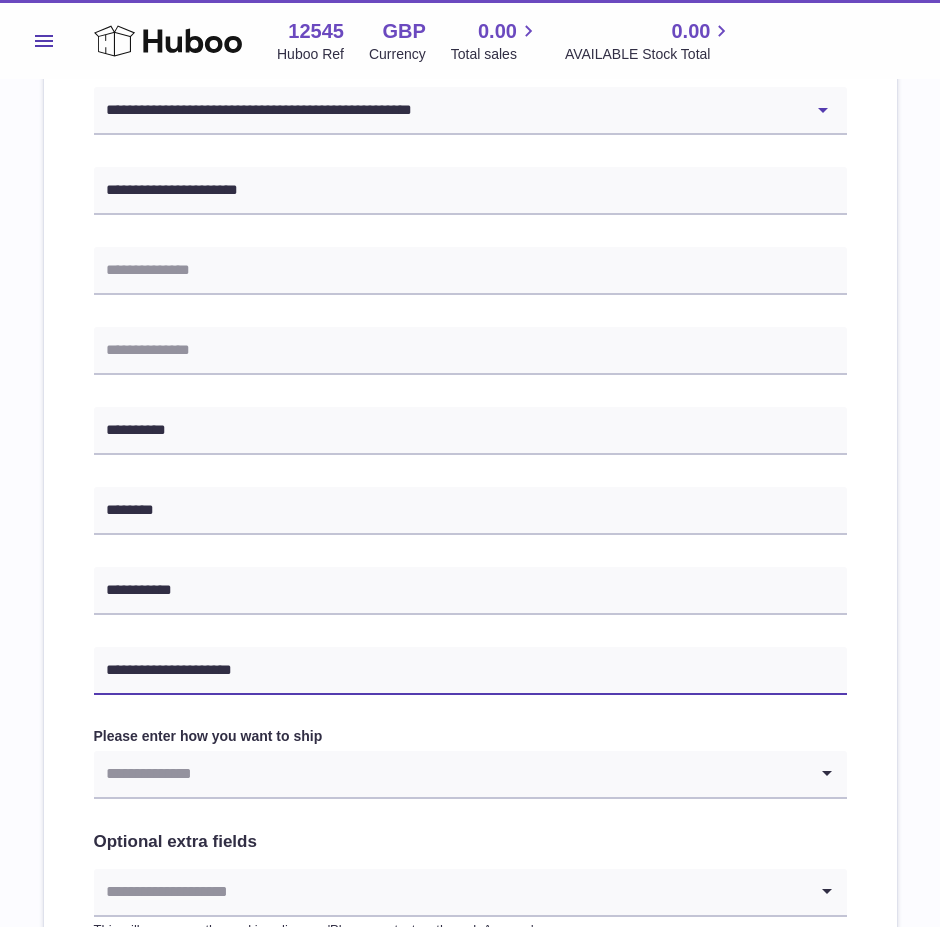 type on "**********" 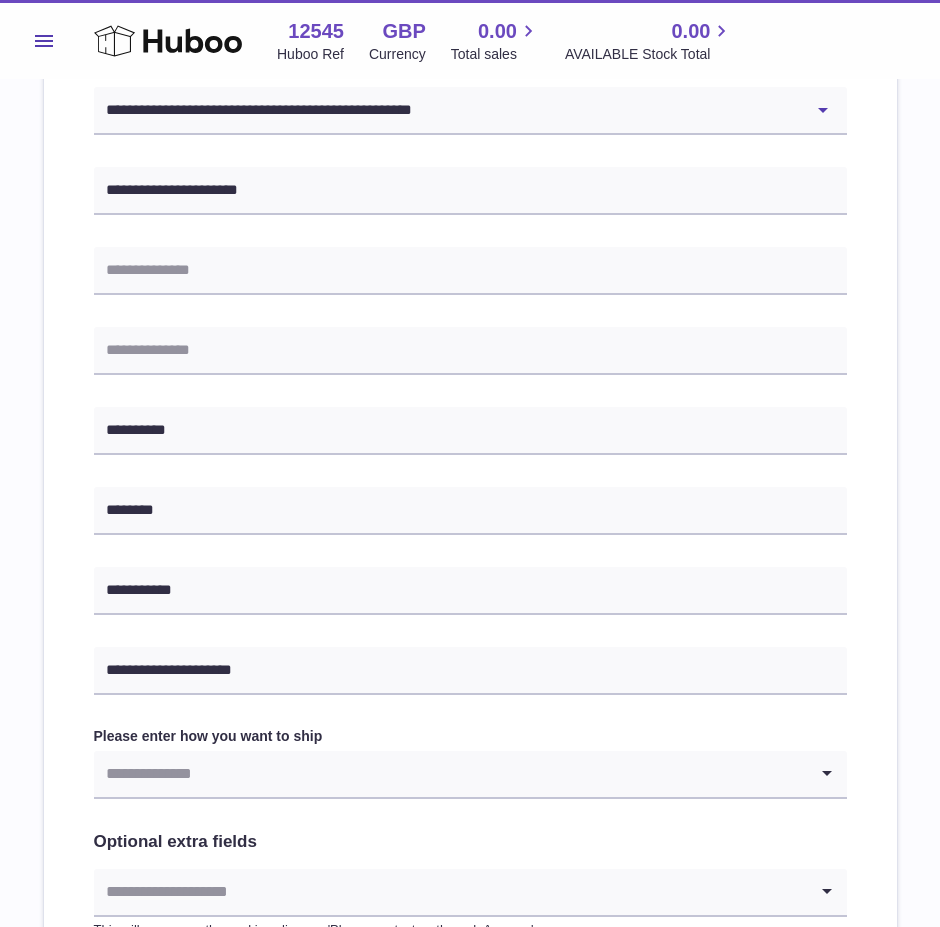 click at bounding box center [450, 774] 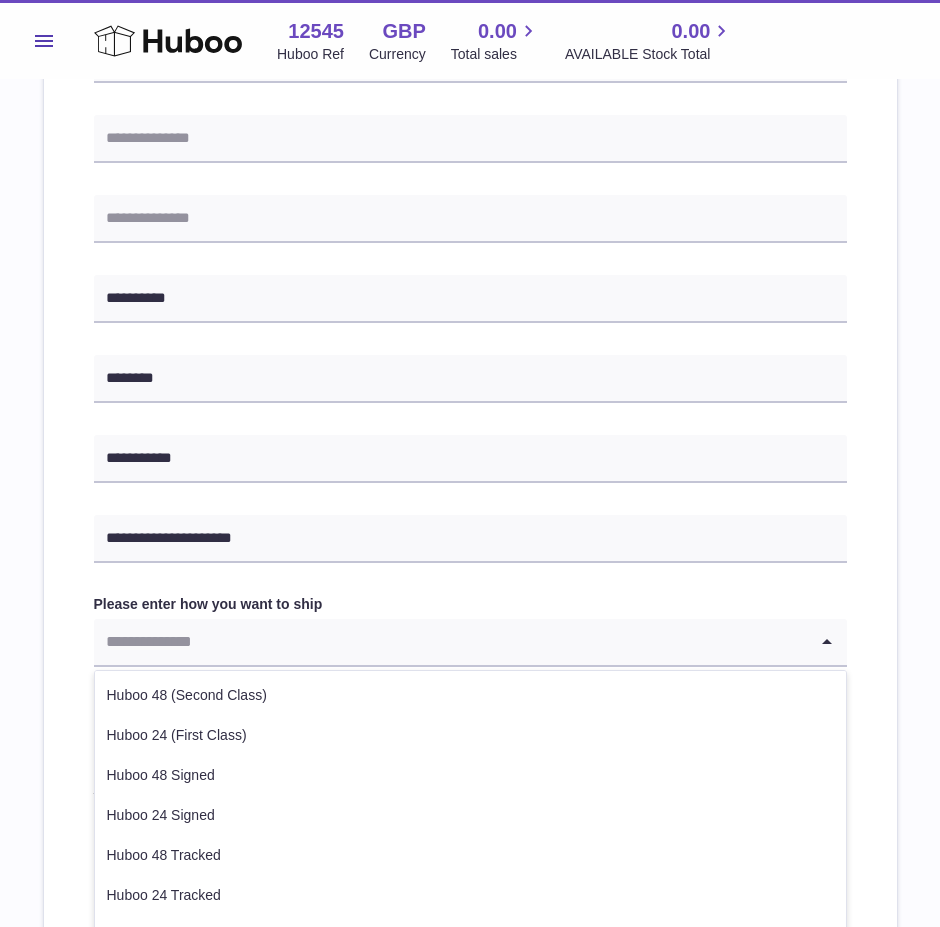 scroll, scrollTop: 871, scrollLeft: 0, axis: vertical 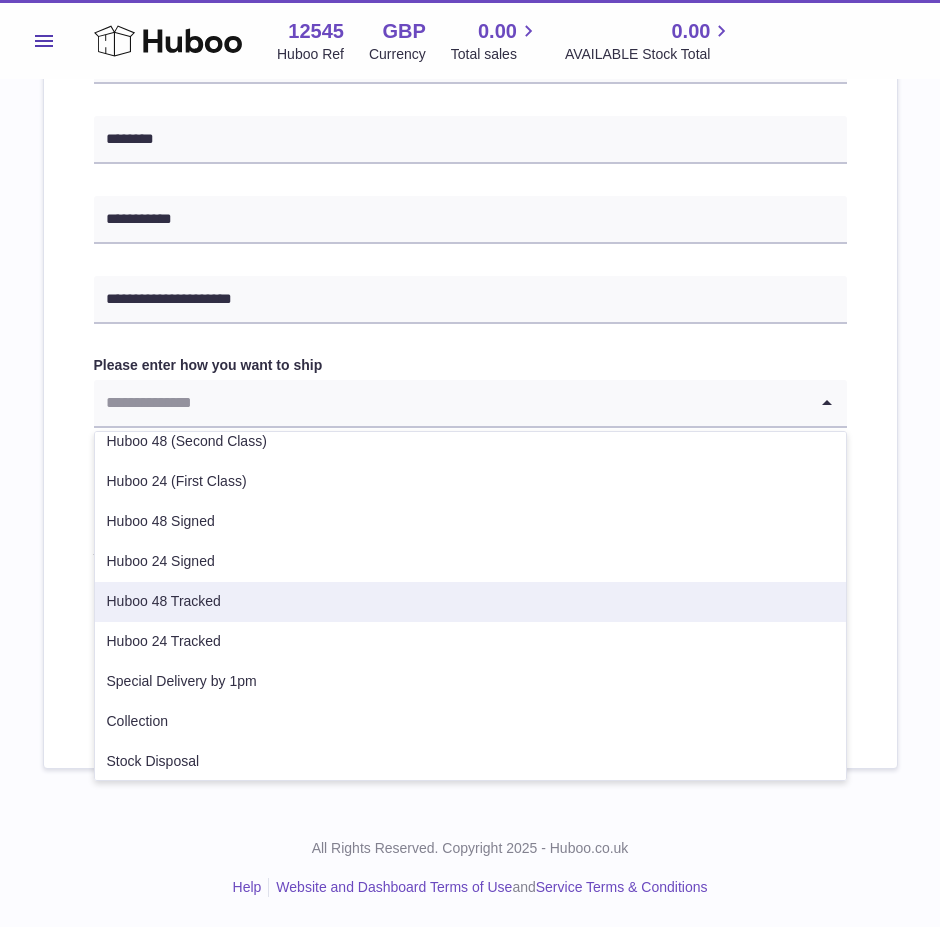 click on "Huboo 48 Tracked" at bounding box center [470, 602] 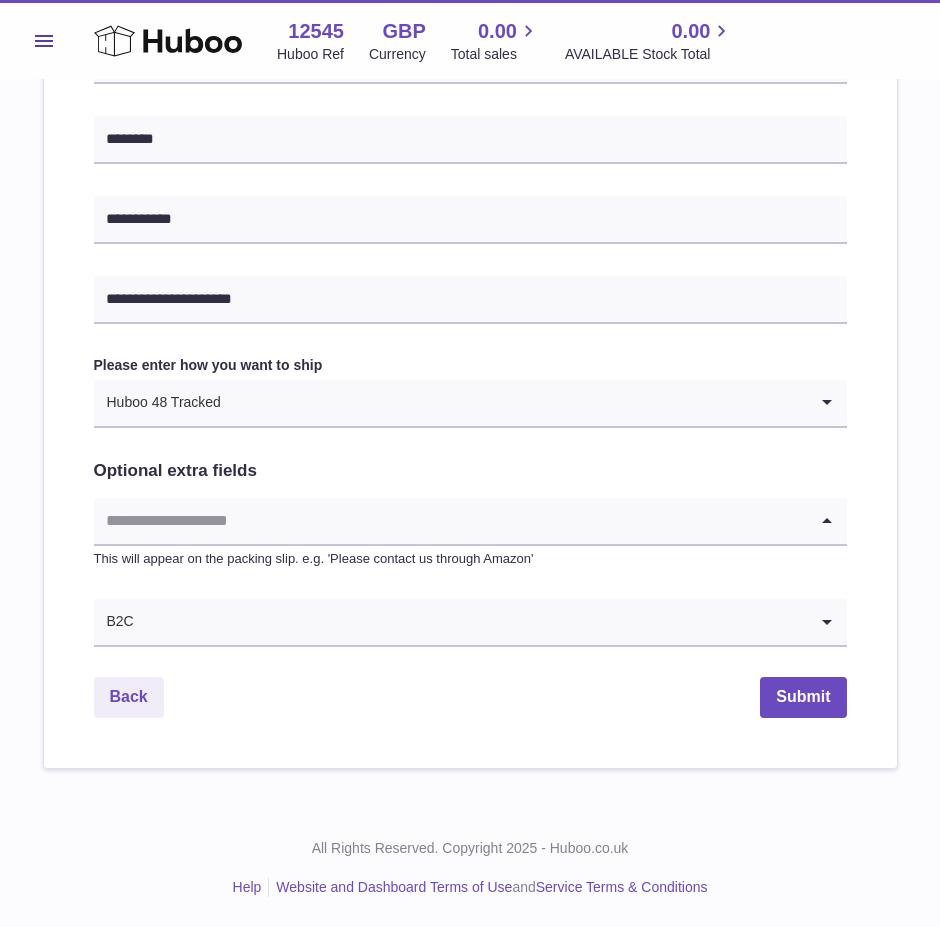 click at bounding box center [450, 521] 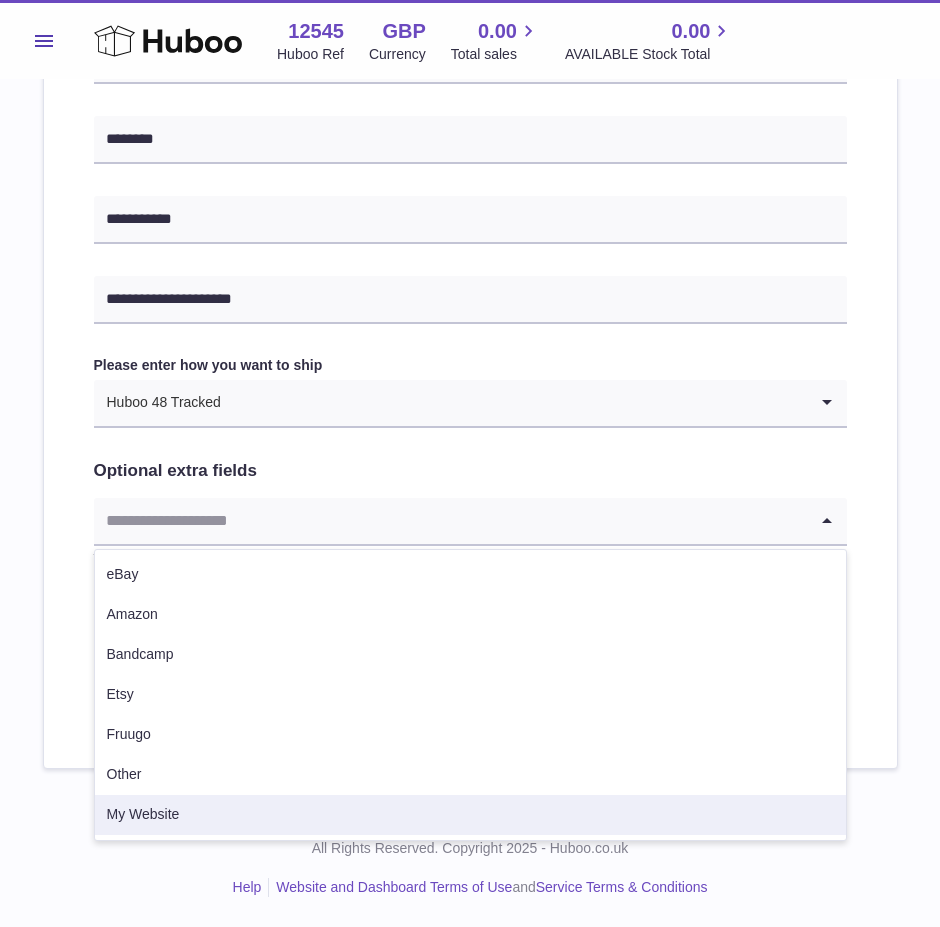 drag, startPoint x: 148, startPoint y: 808, endPoint x: 332, endPoint y: 712, distance: 207.53795 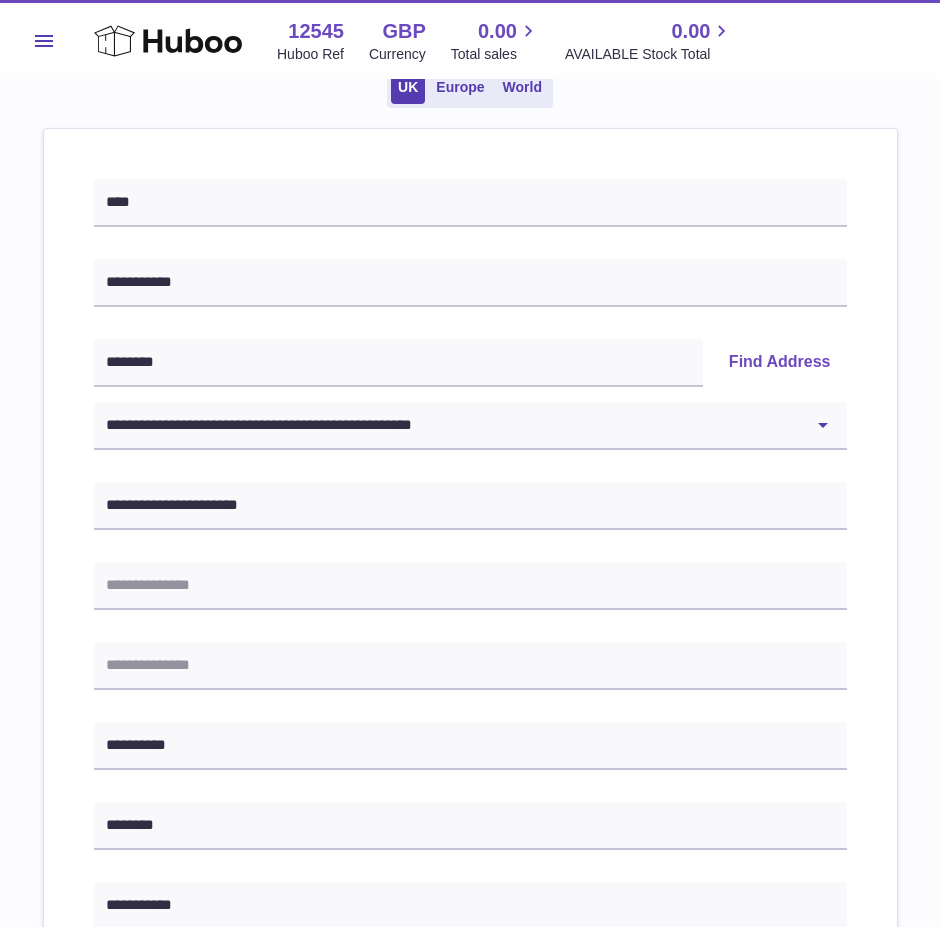 scroll, scrollTop: 0, scrollLeft: 0, axis: both 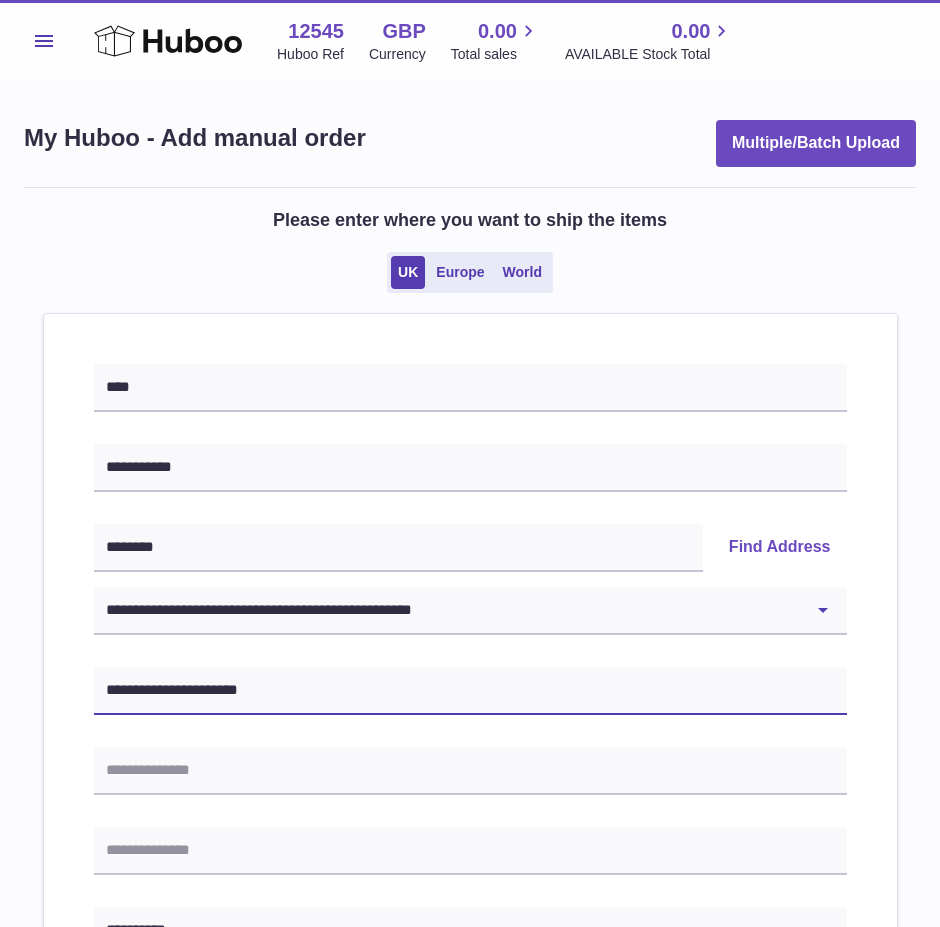 click on "**********" at bounding box center [470, 691] 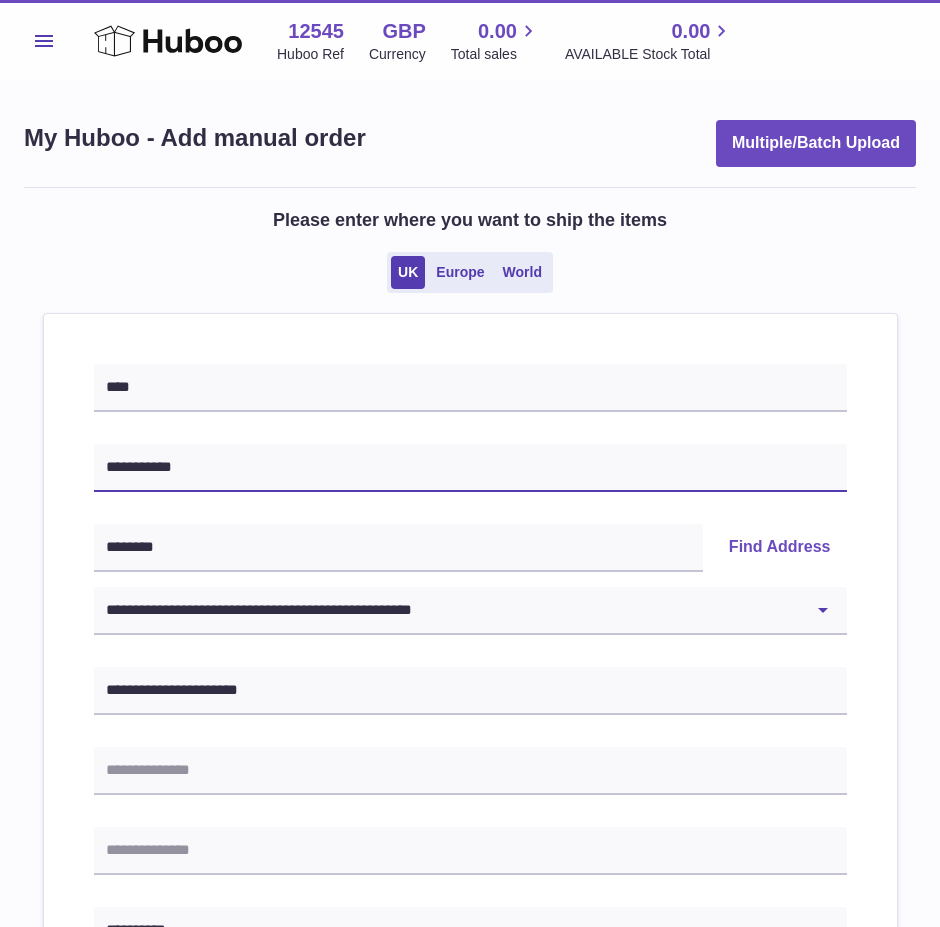 click on "**********" at bounding box center (470, 468) 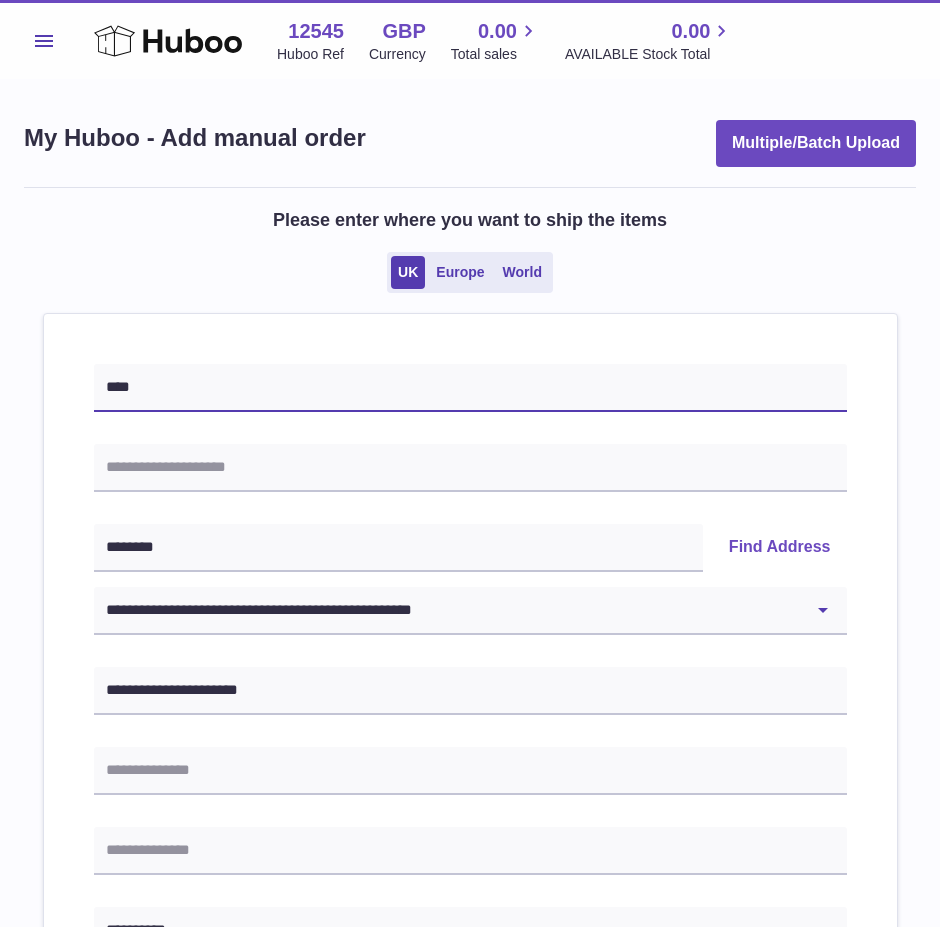 click on "**********" at bounding box center [470, 941] 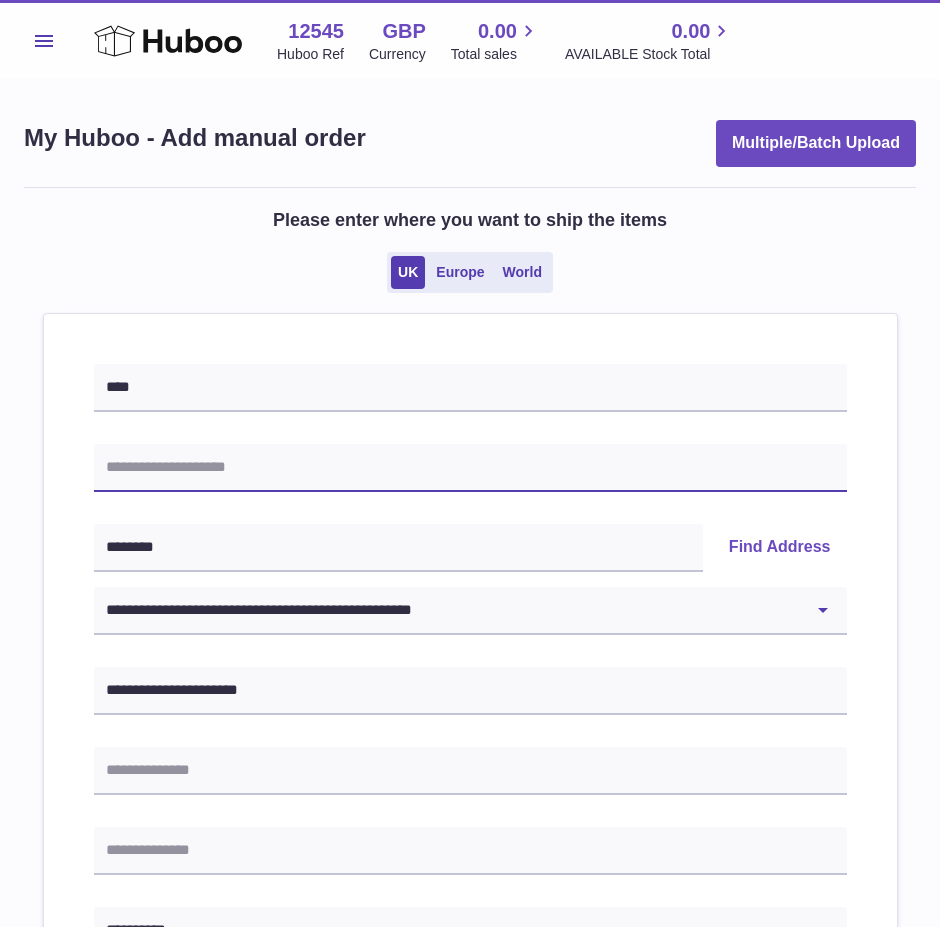 click at bounding box center (470, 468) 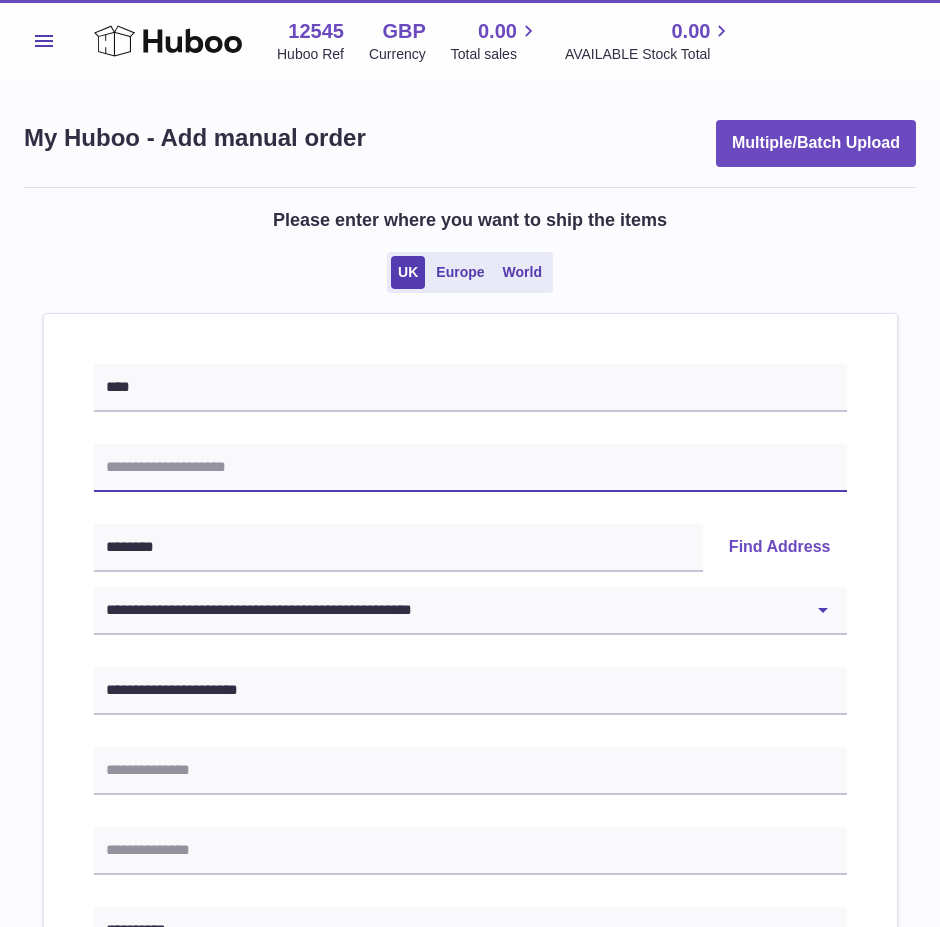 paste on "**********" 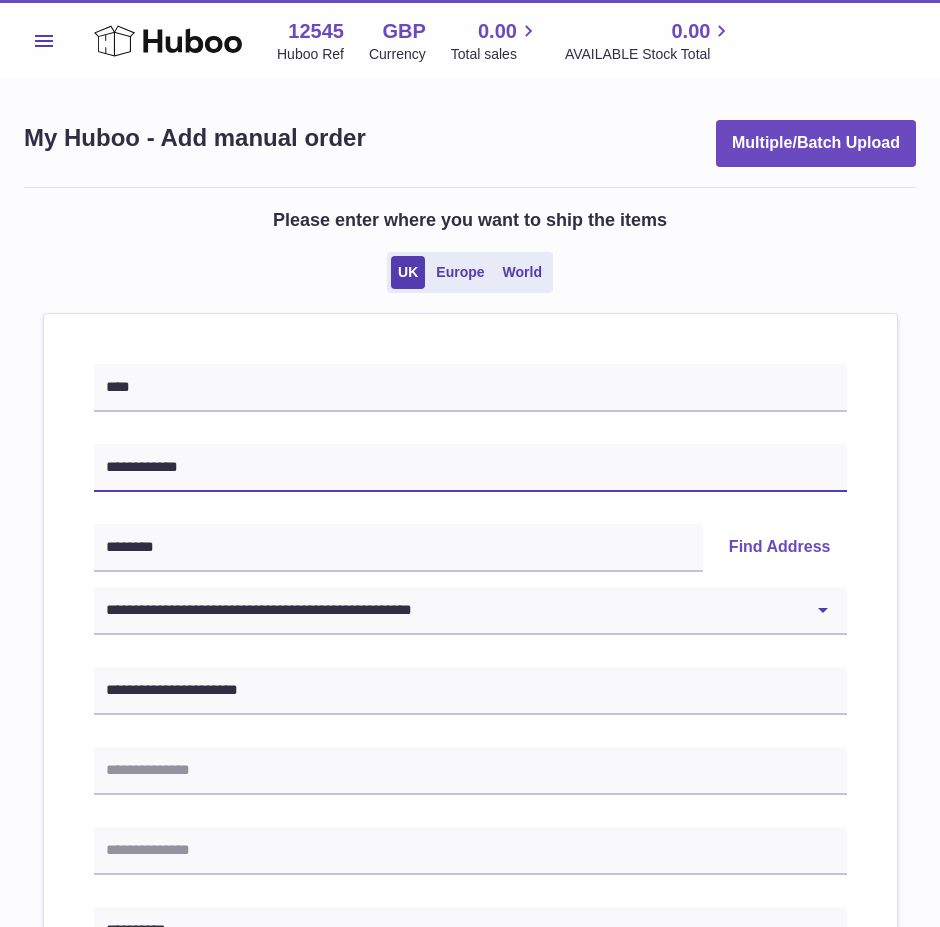 type on "**********" 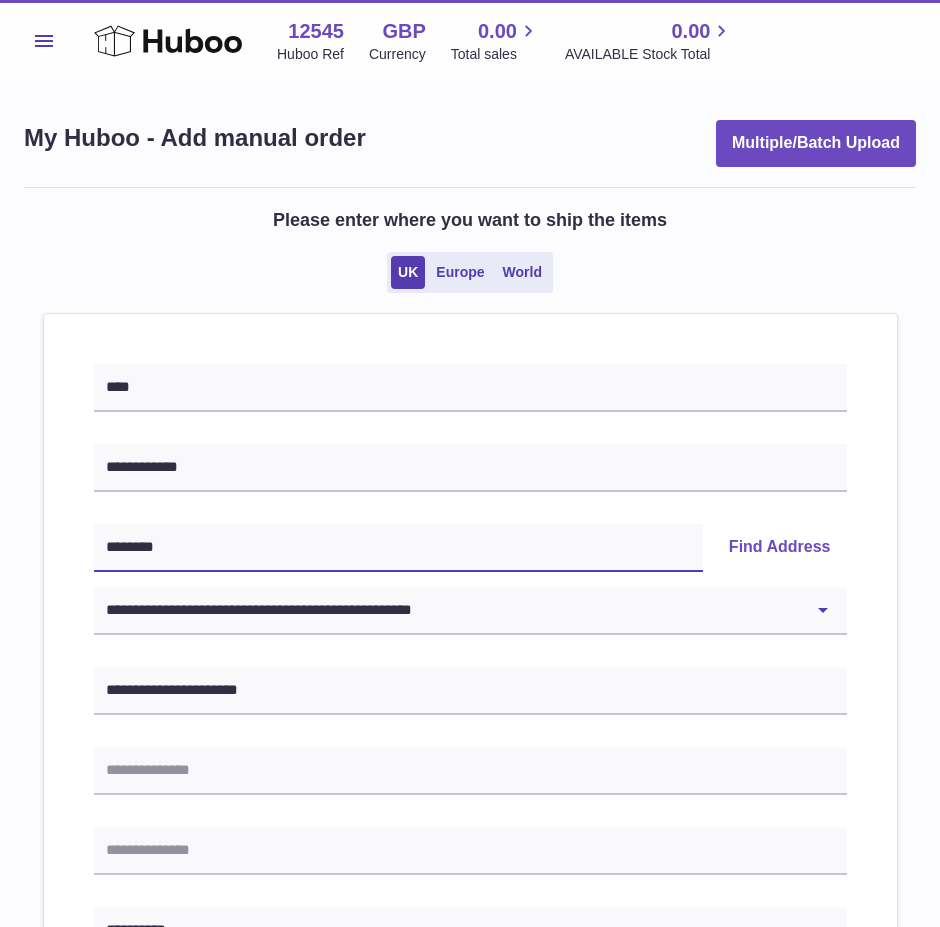 drag, startPoint x: 212, startPoint y: 564, endPoint x: 0, endPoint y: 487, distance: 225.55043 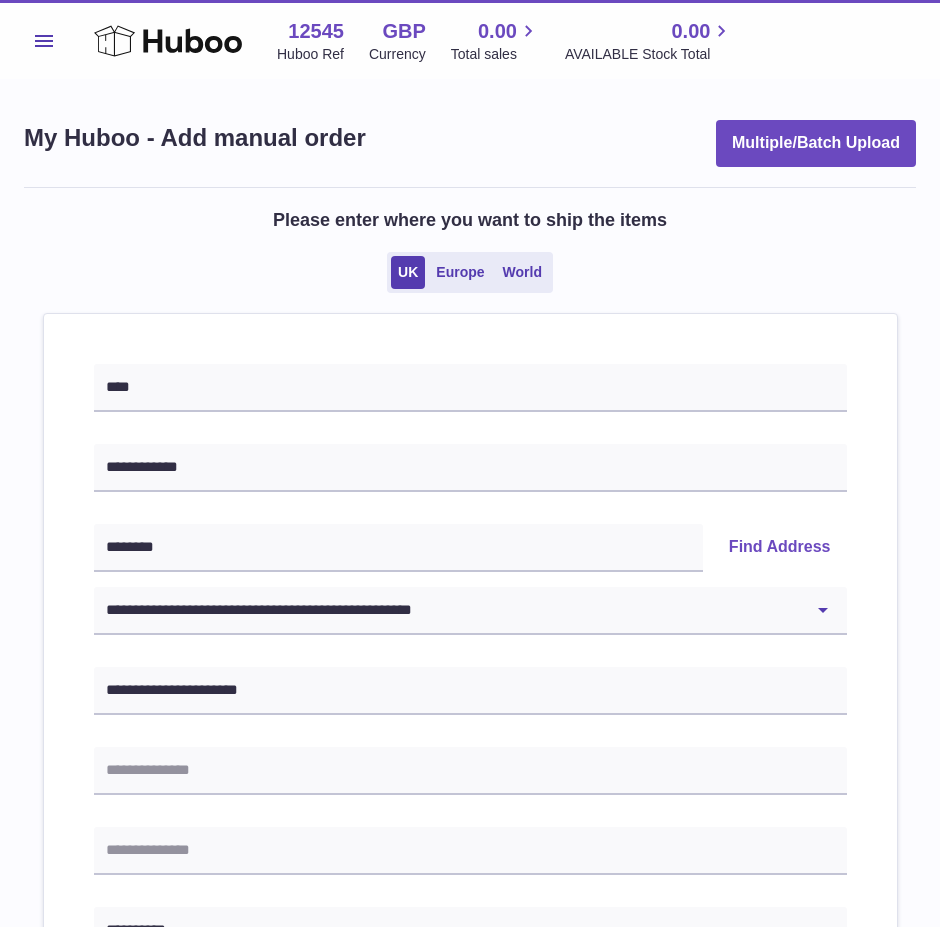 drag, startPoint x: 524, startPoint y: 502, endPoint x: 454, endPoint y: 558, distance: 89.64374 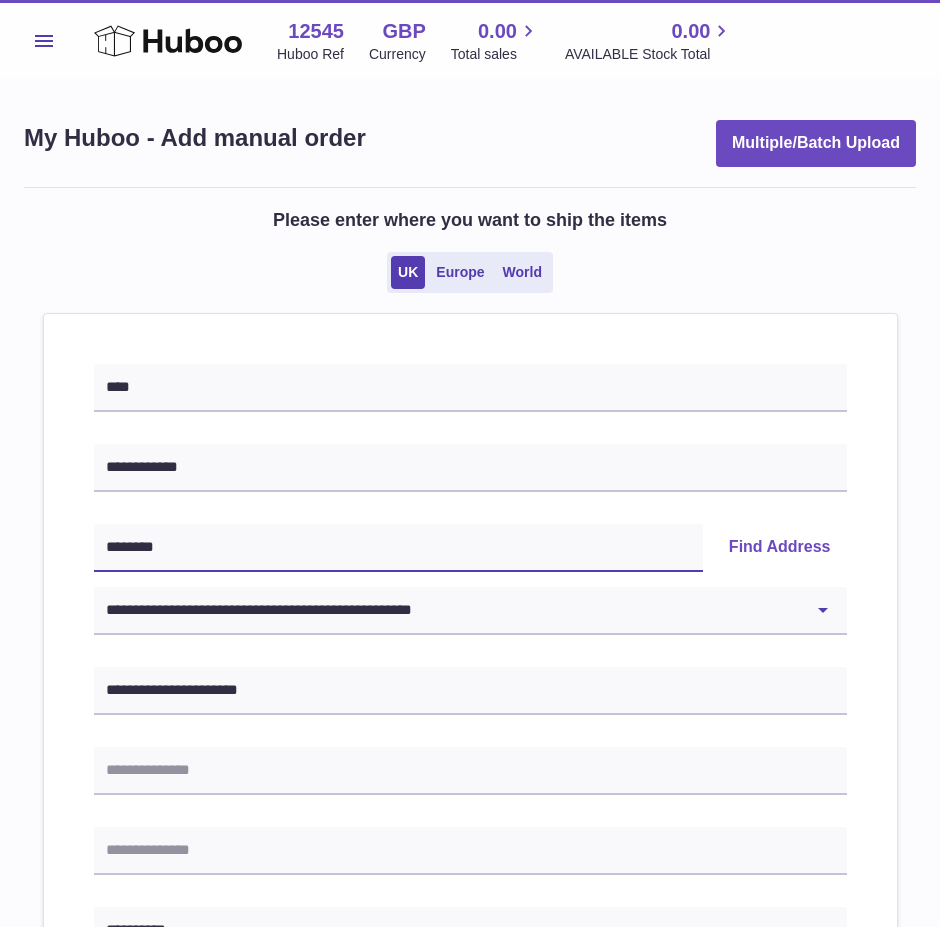 drag, startPoint x: 112, startPoint y: 550, endPoint x: 92, endPoint y: 545, distance: 20.615528 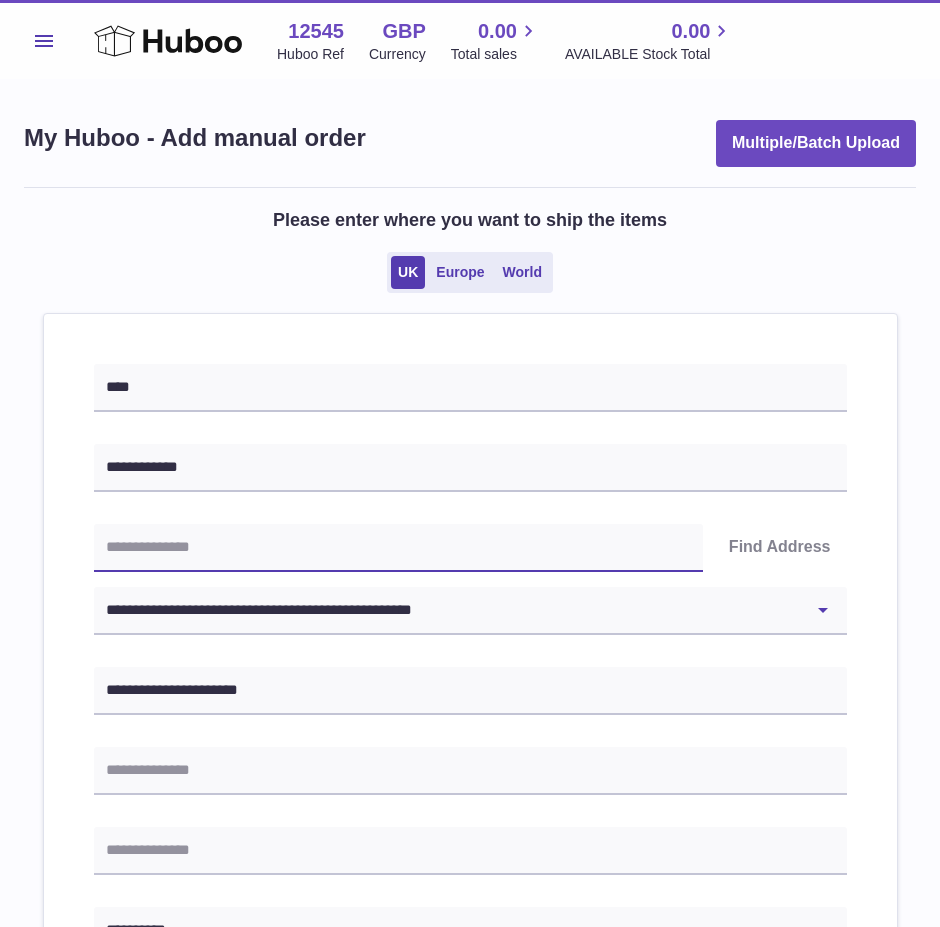 paste on "********" 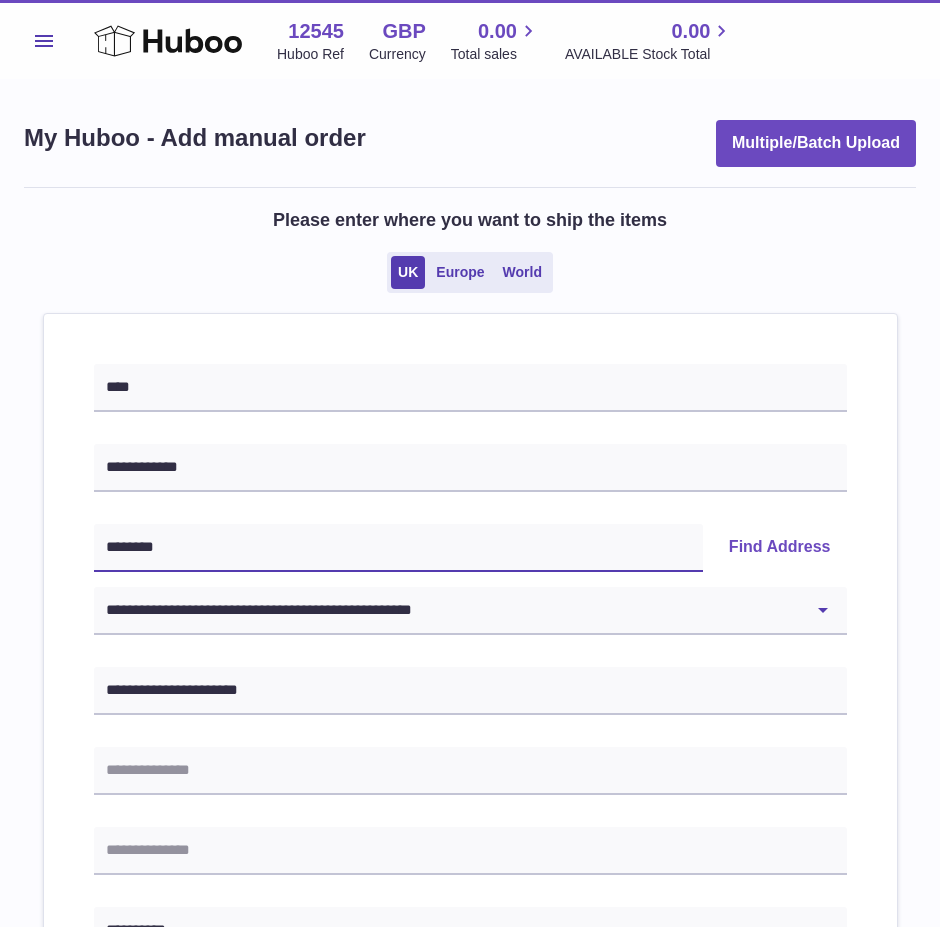 type on "********" 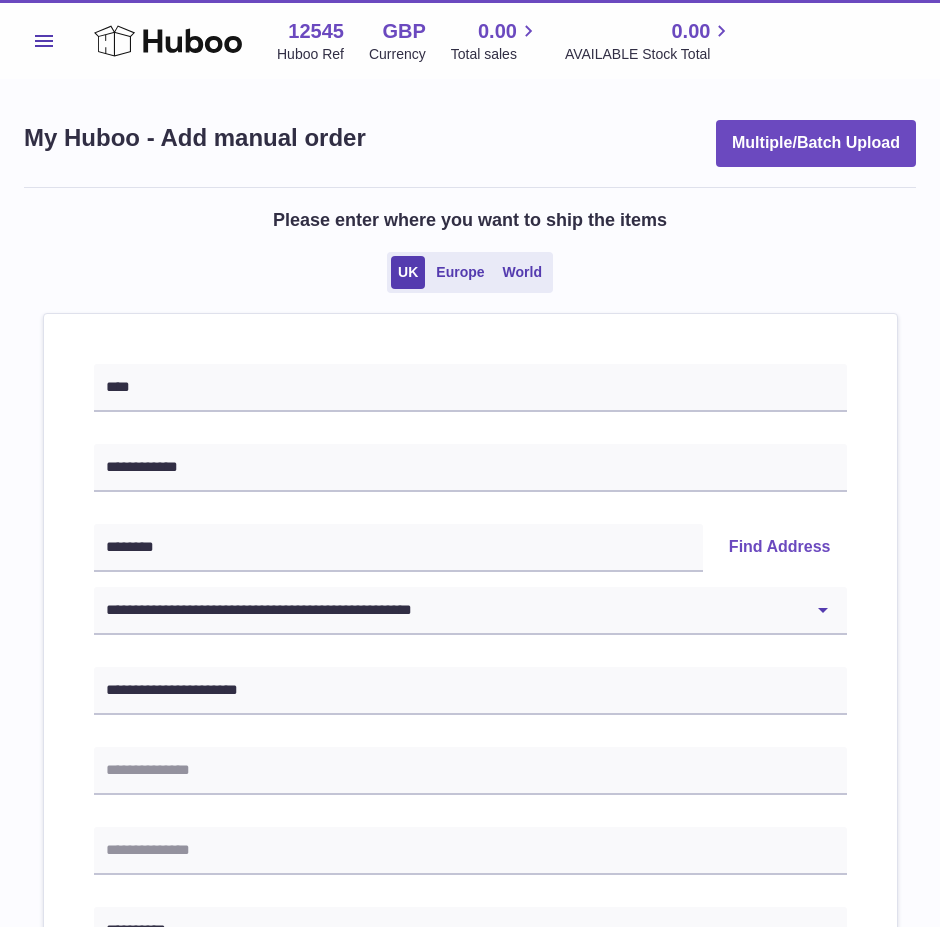 click on "Find Address" at bounding box center (780, 548) 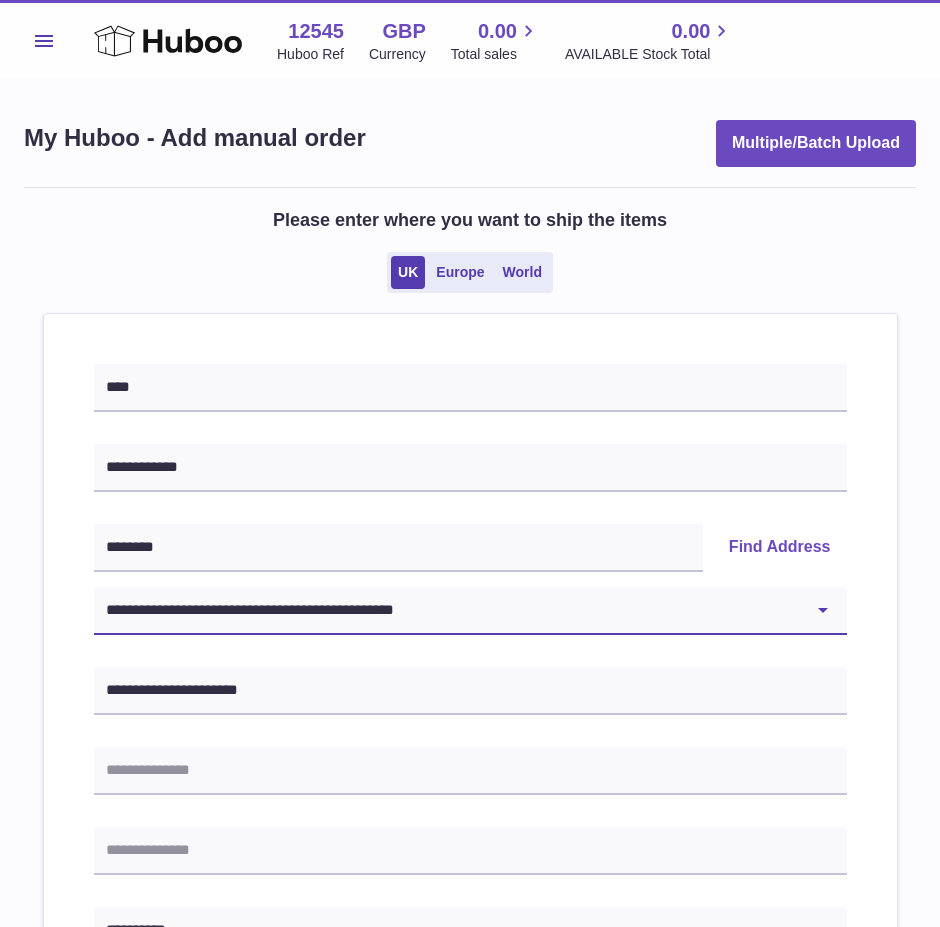 click on "**********" at bounding box center [470, 611] 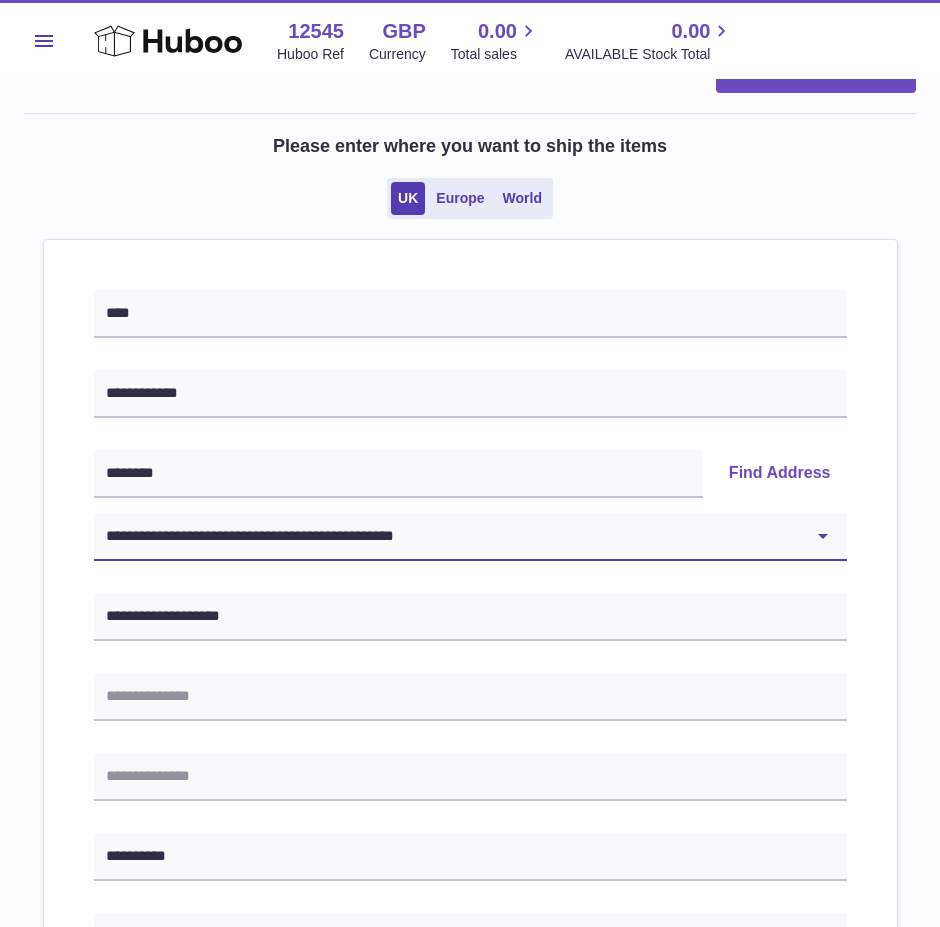 scroll, scrollTop: 200, scrollLeft: 0, axis: vertical 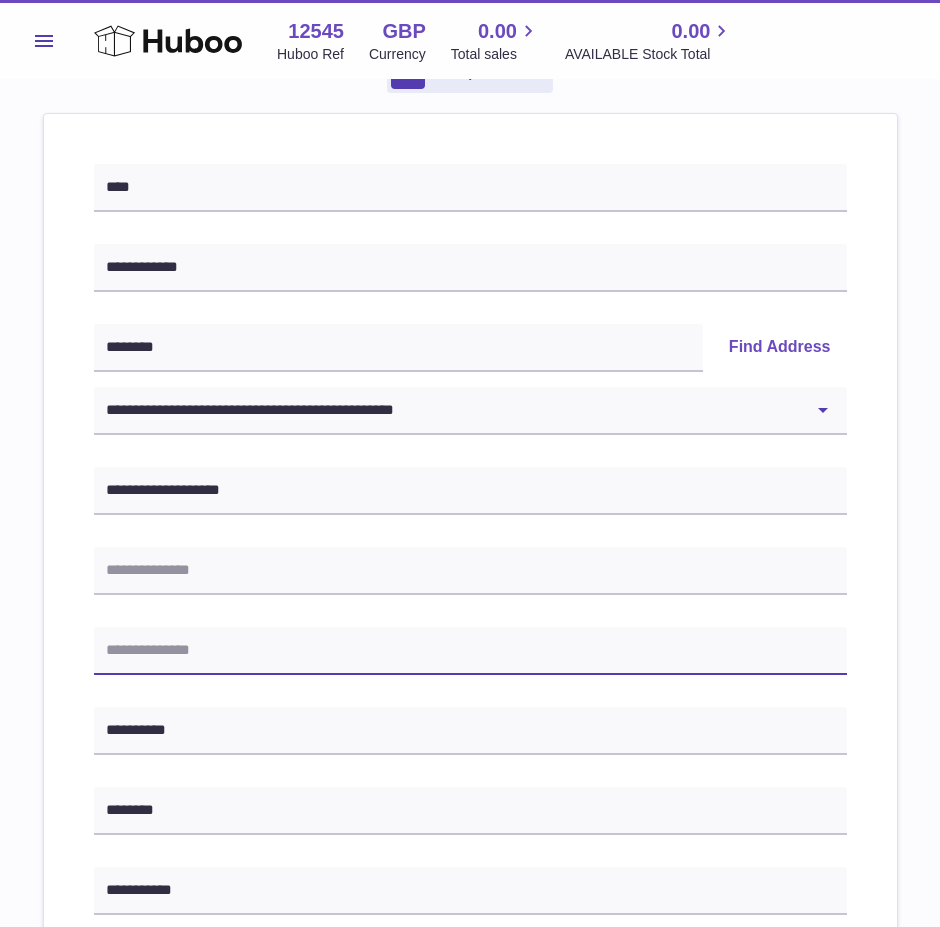 drag, startPoint x: 511, startPoint y: 629, endPoint x: 334, endPoint y: 662, distance: 180.04999 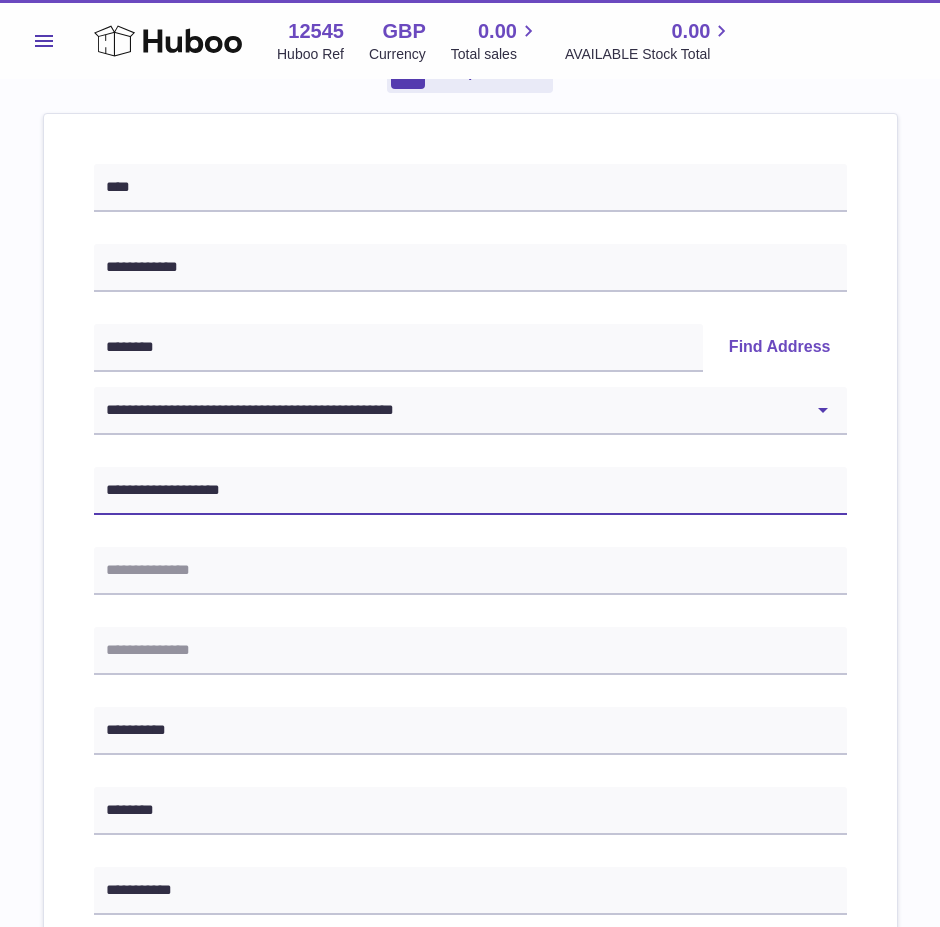 click on "**********" at bounding box center (470, 491) 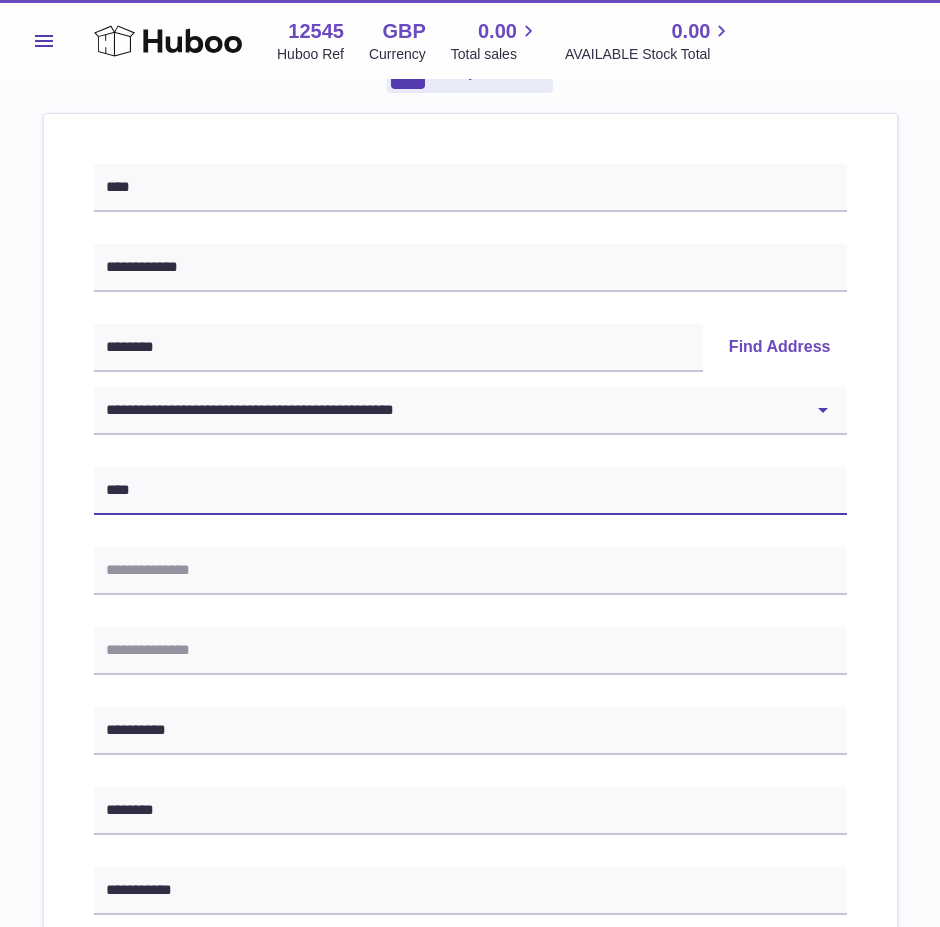 paste on "**********" 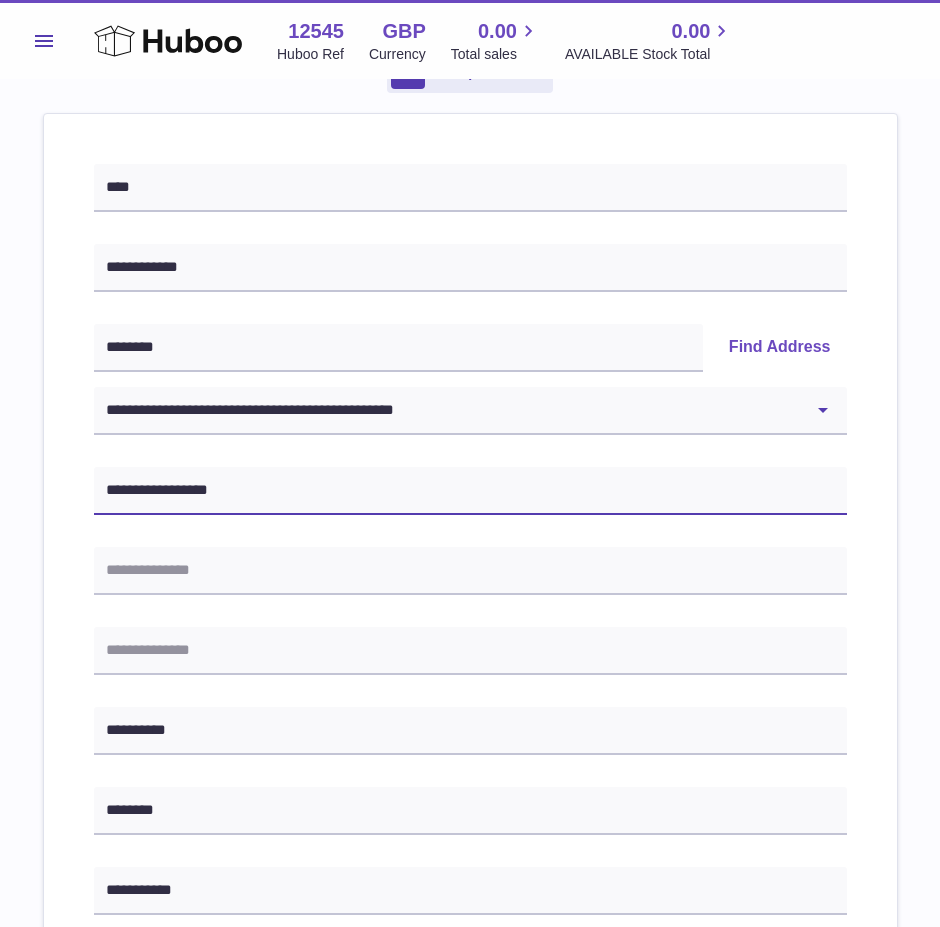 type on "**********" 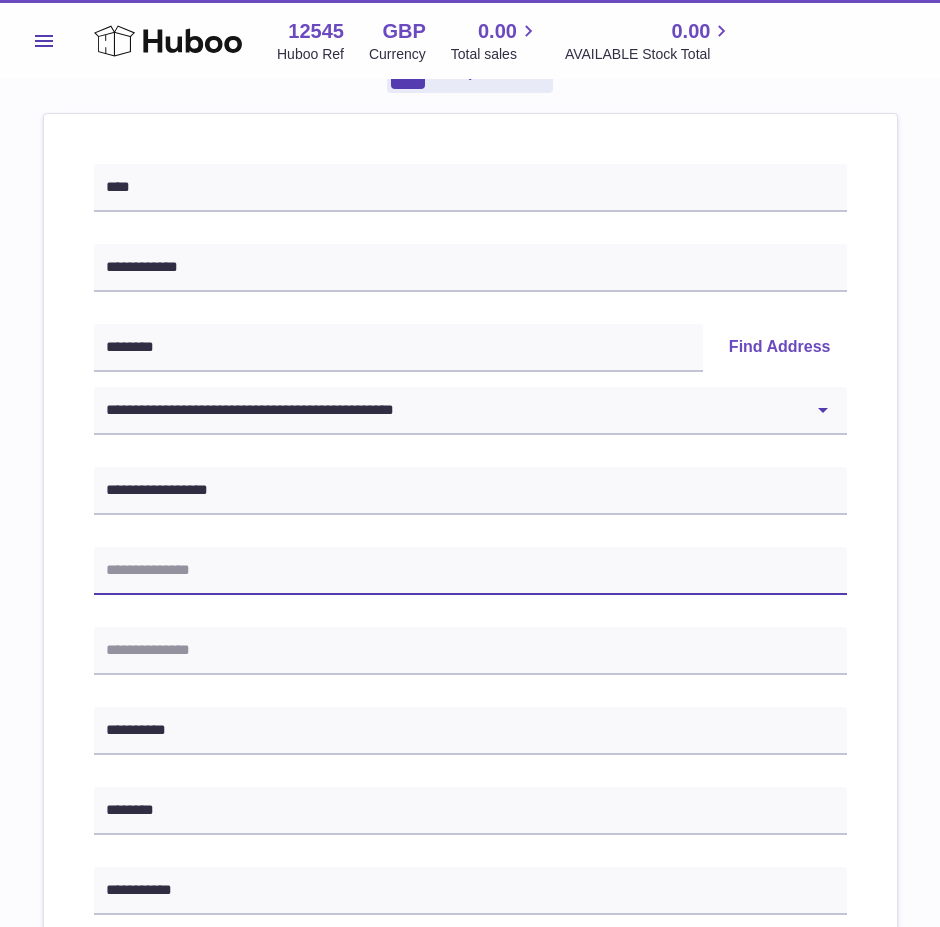 click at bounding box center [470, 571] 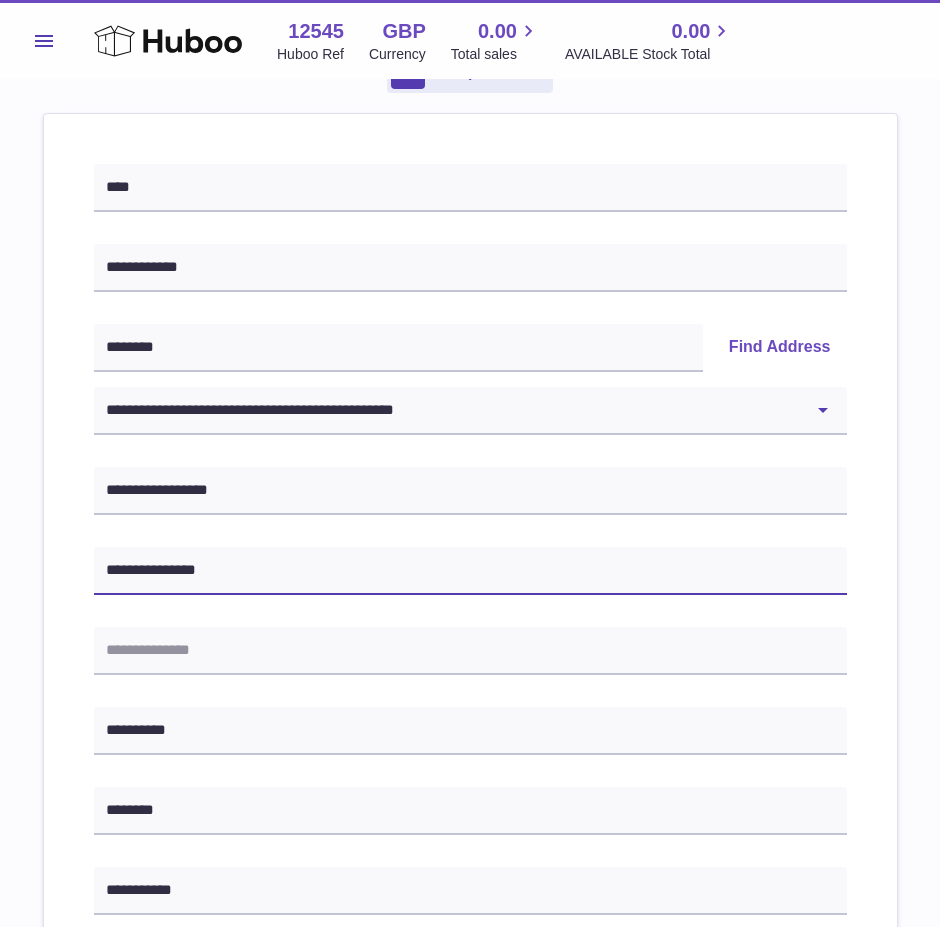 type on "**********" 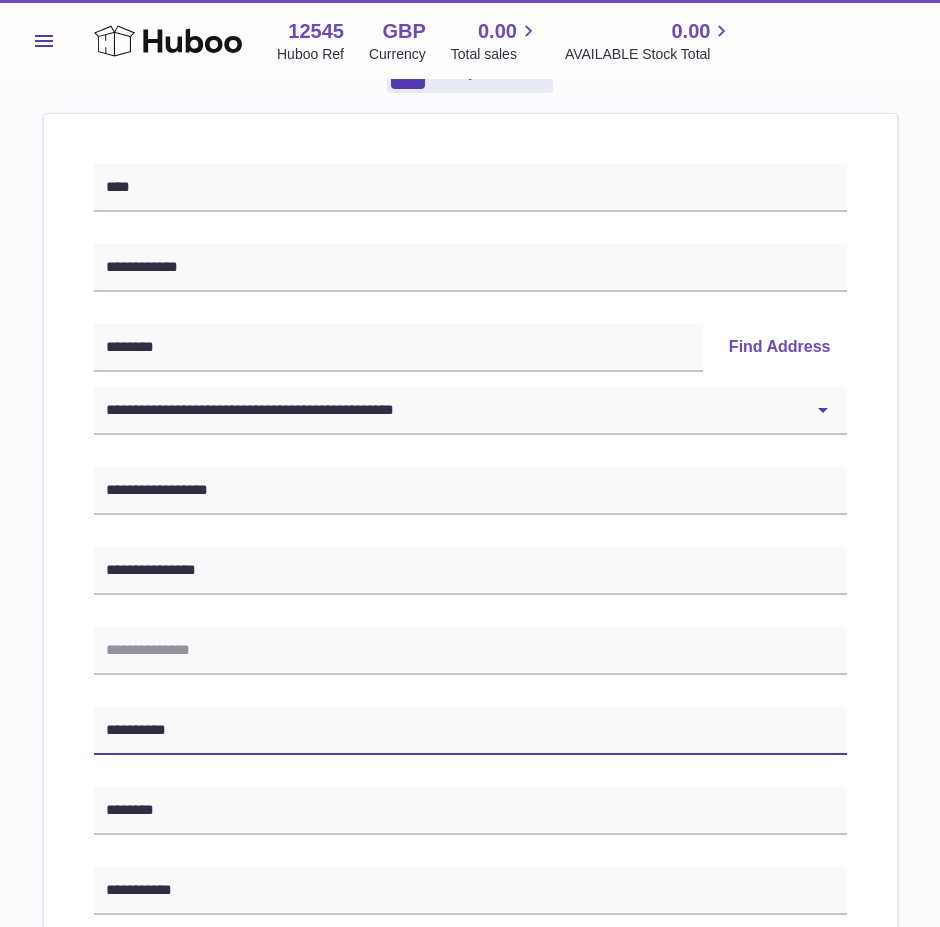 drag, startPoint x: 723, startPoint y: 735, endPoint x: 606, endPoint y: 728, distance: 117.20921 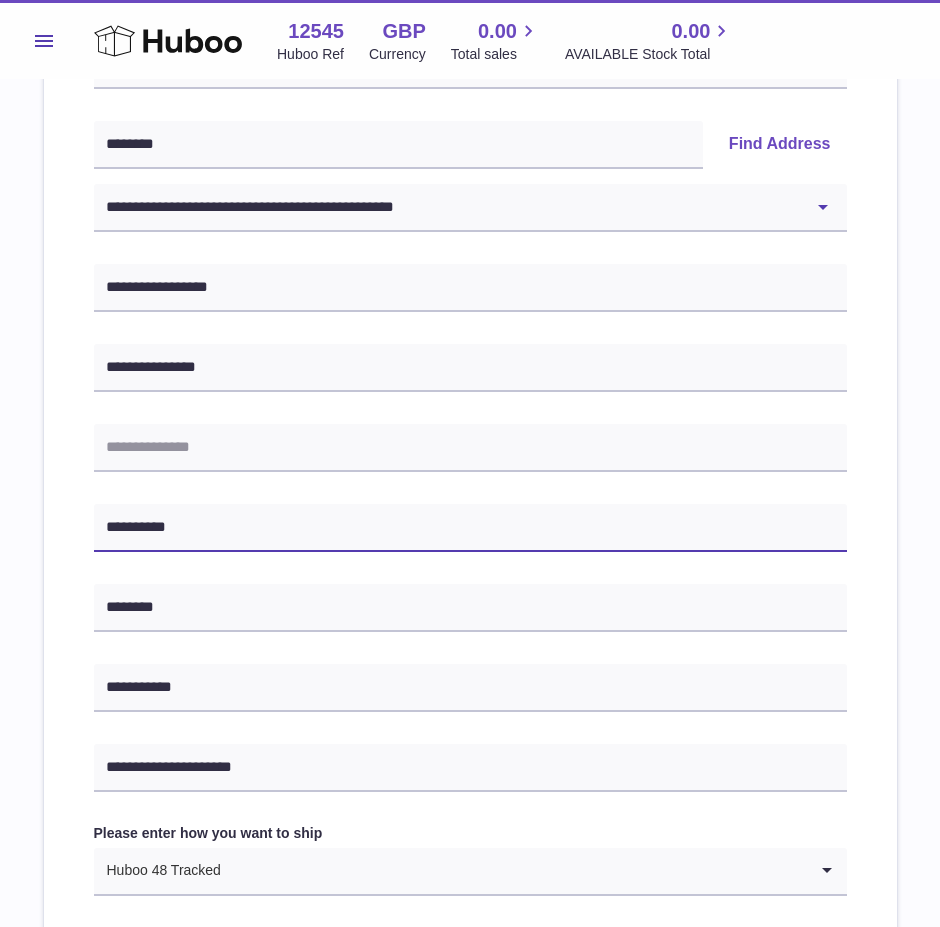 scroll, scrollTop: 500, scrollLeft: 0, axis: vertical 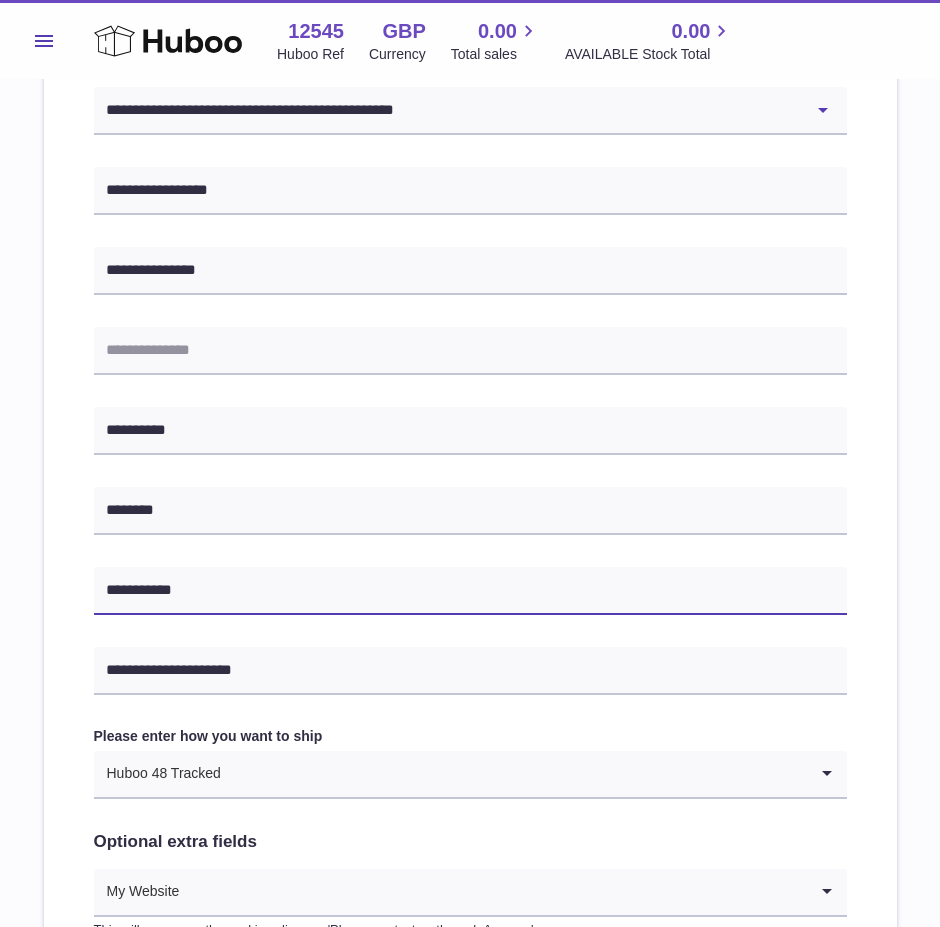 click on "**********" at bounding box center [470, 591] 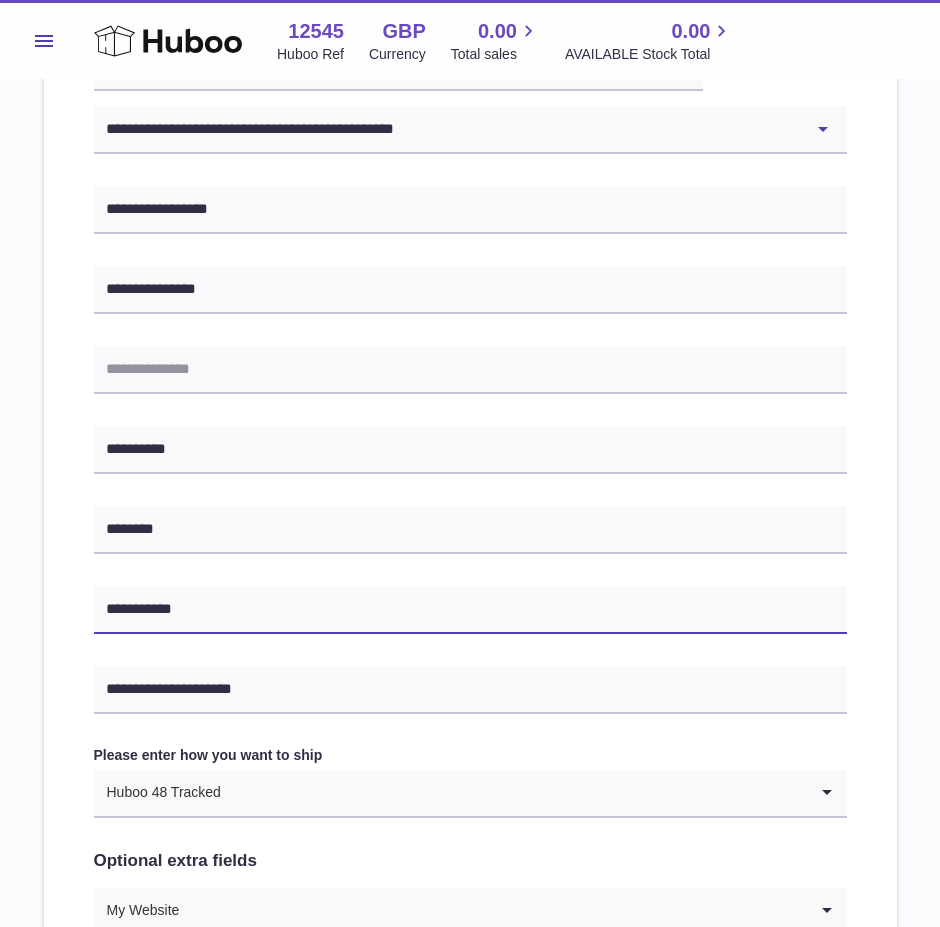 scroll, scrollTop: 200, scrollLeft: 0, axis: vertical 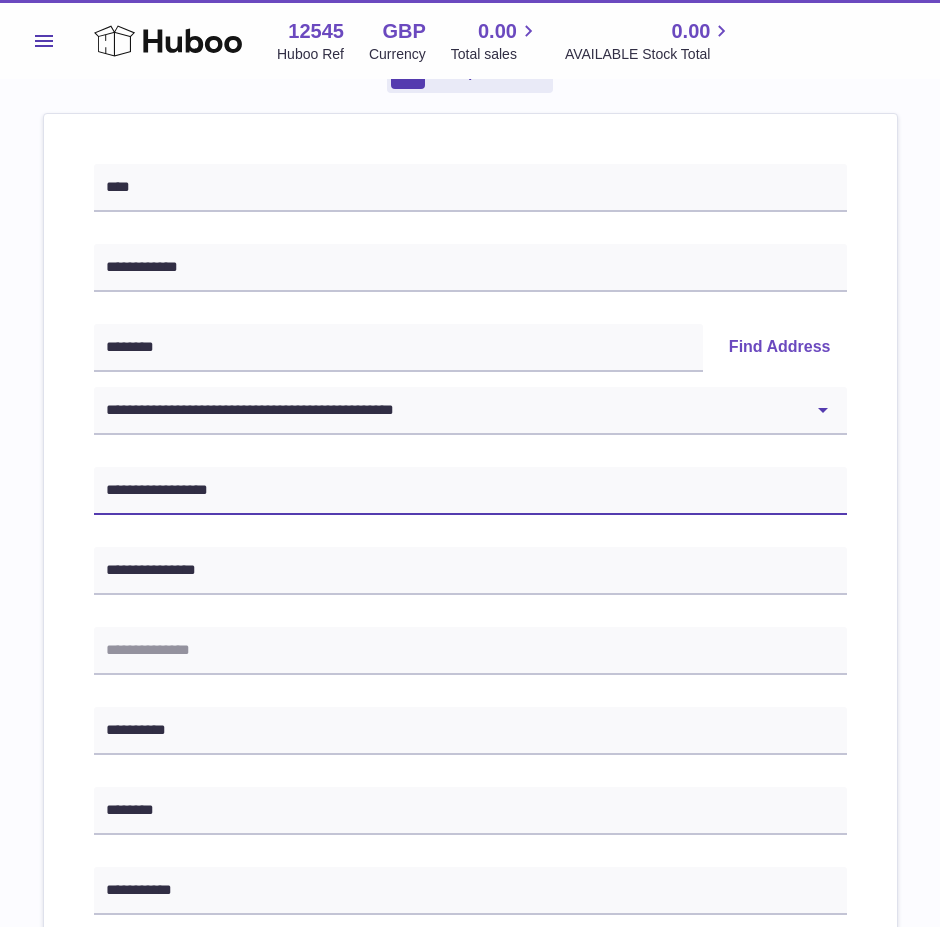 click on "**********" at bounding box center [470, 491] 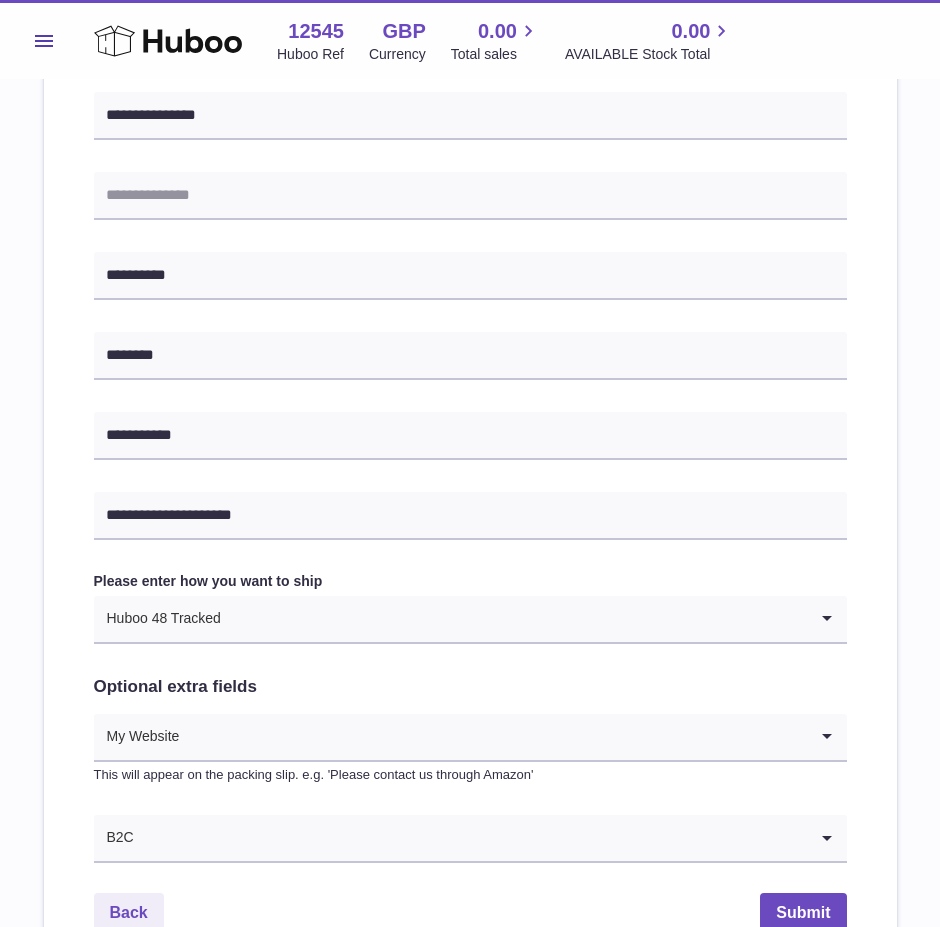 scroll, scrollTop: 871, scrollLeft: 0, axis: vertical 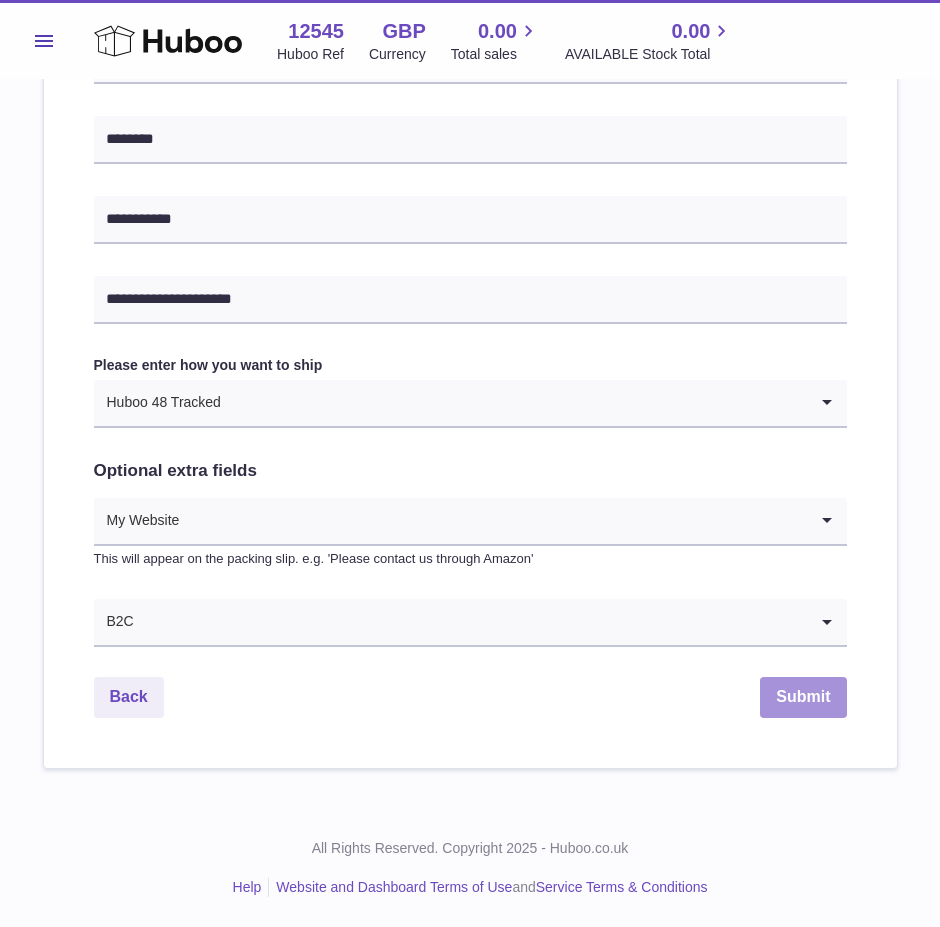 click on "Submit" at bounding box center (803, 697) 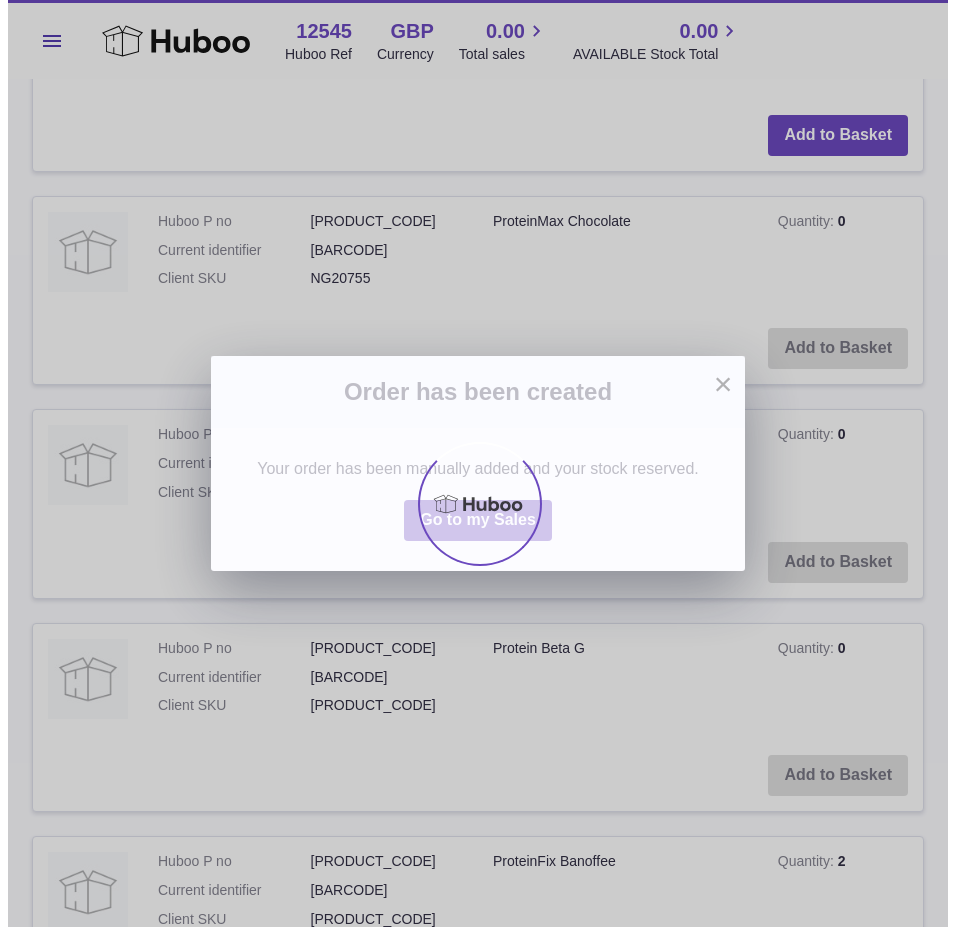 scroll, scrollTop: 0, scrollLeft: 0, axis: both 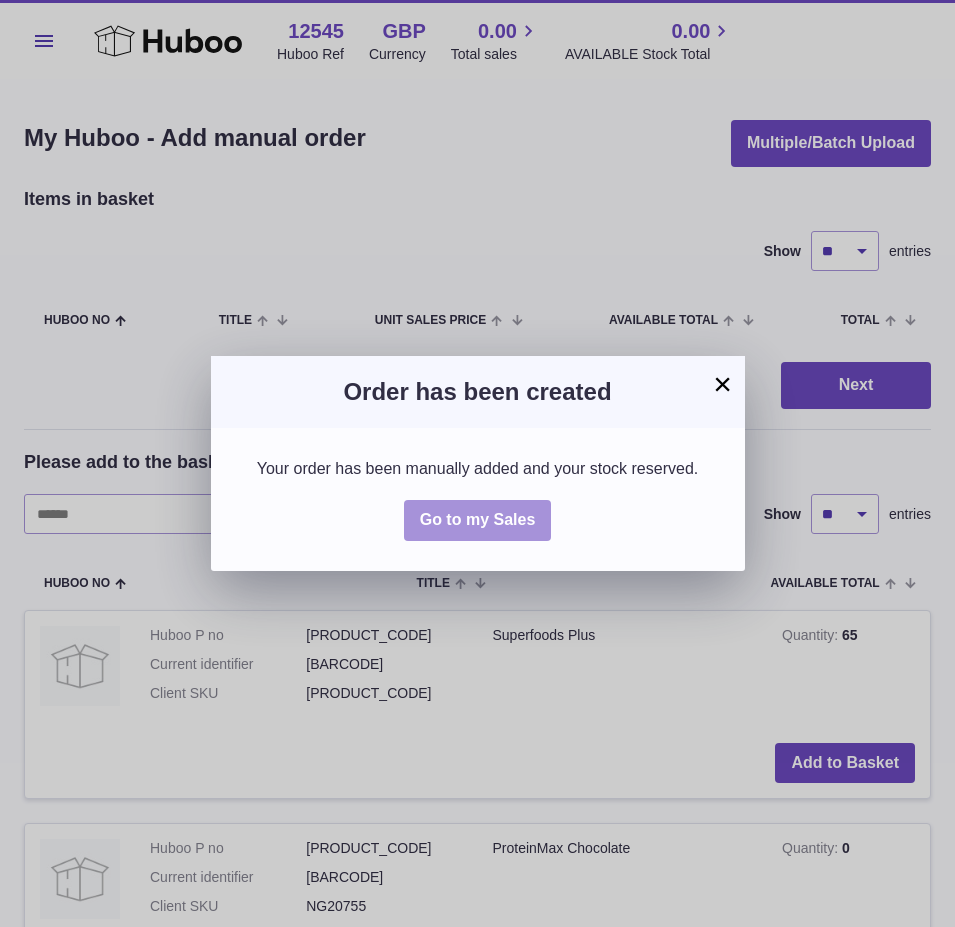 click on "Go to my Sales" at bounding box center [478, 519] 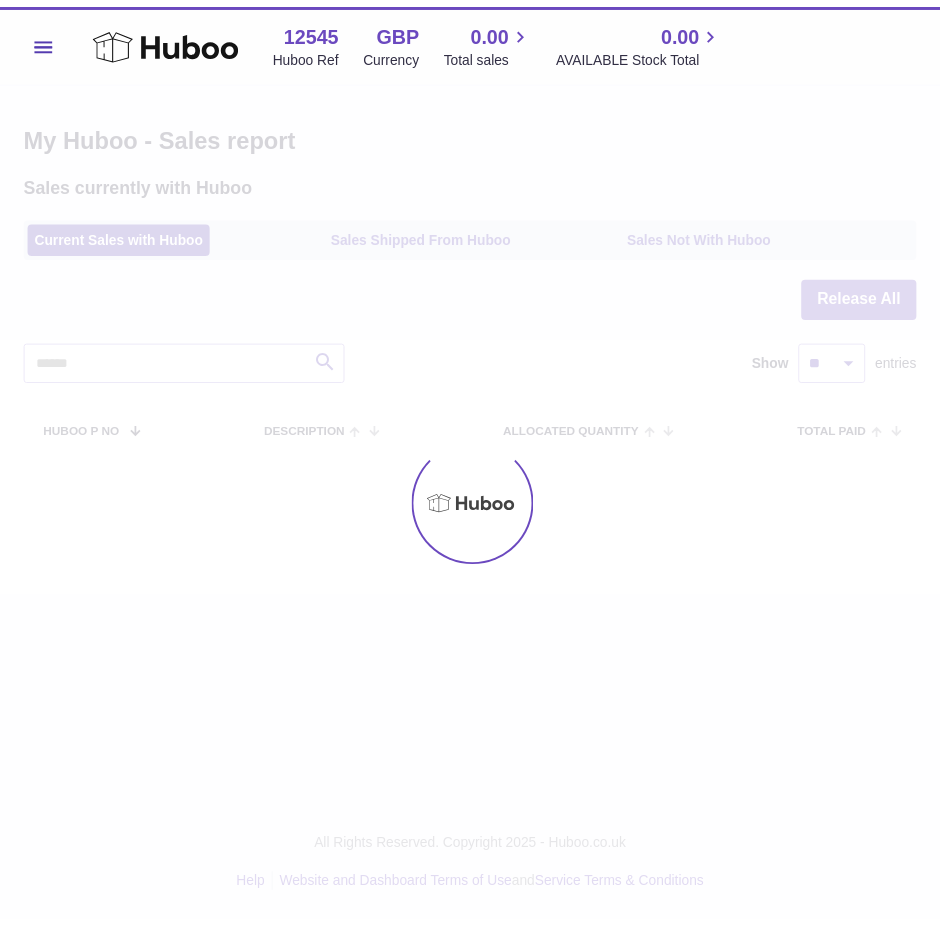scroll, scrollTop: 0, scrollLeft: 0, axis: both 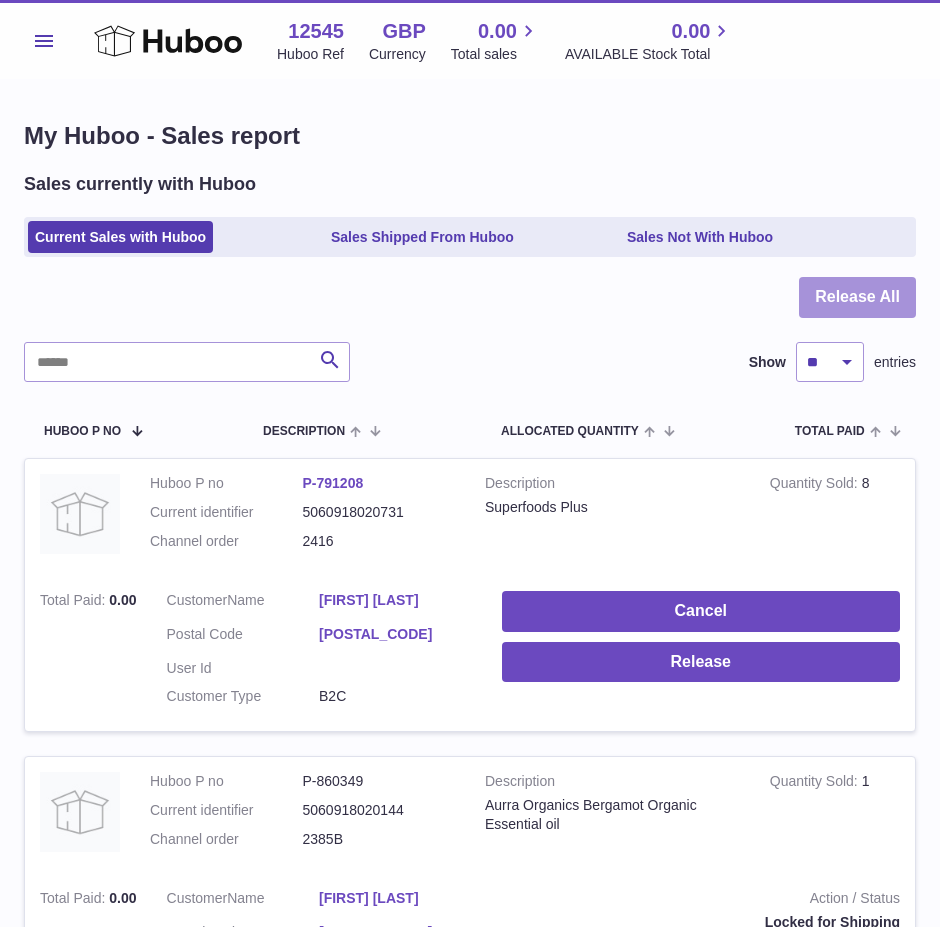 click on "Release All" at bounding box center [857, 297] 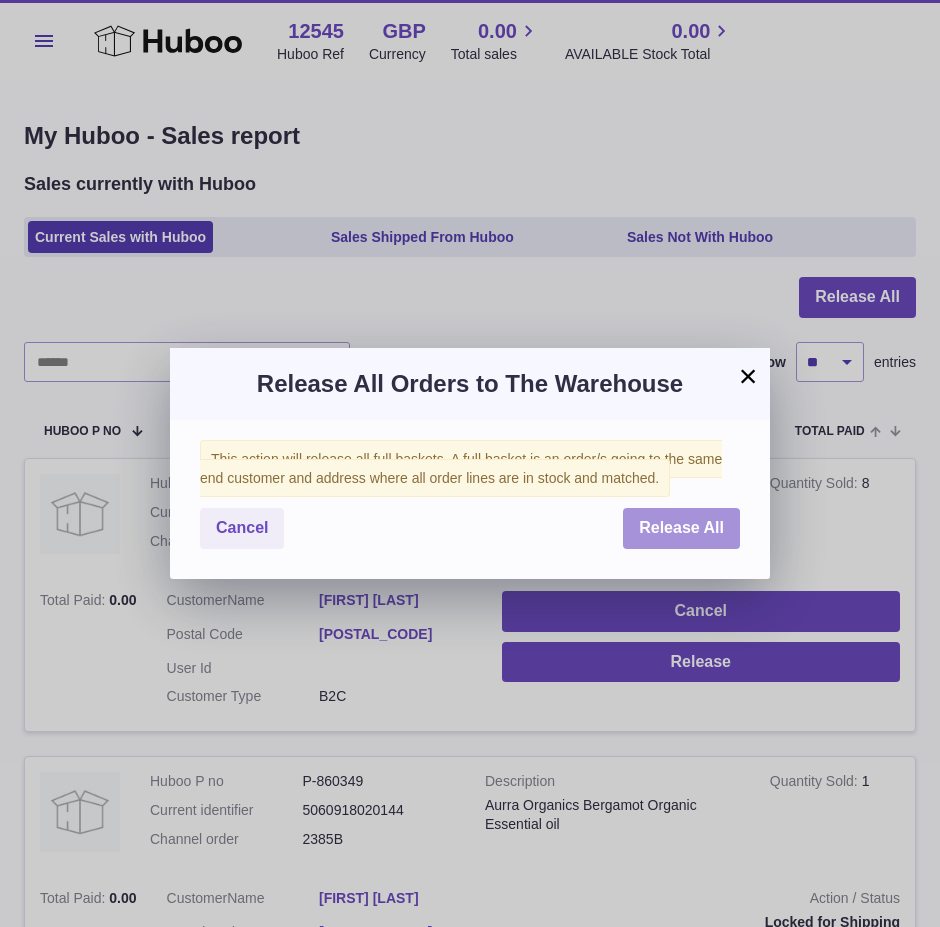 click on "Release All" at bounding box center (681, 527) 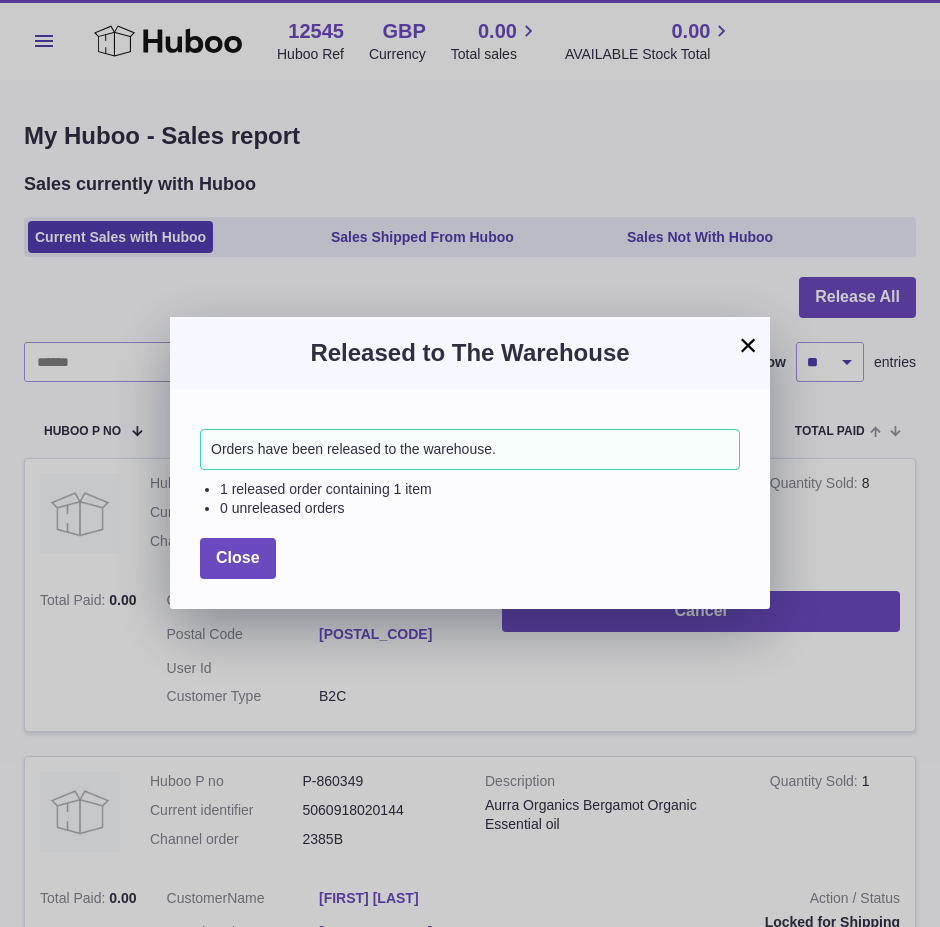 click on "×" at bounding box center (748, 345) 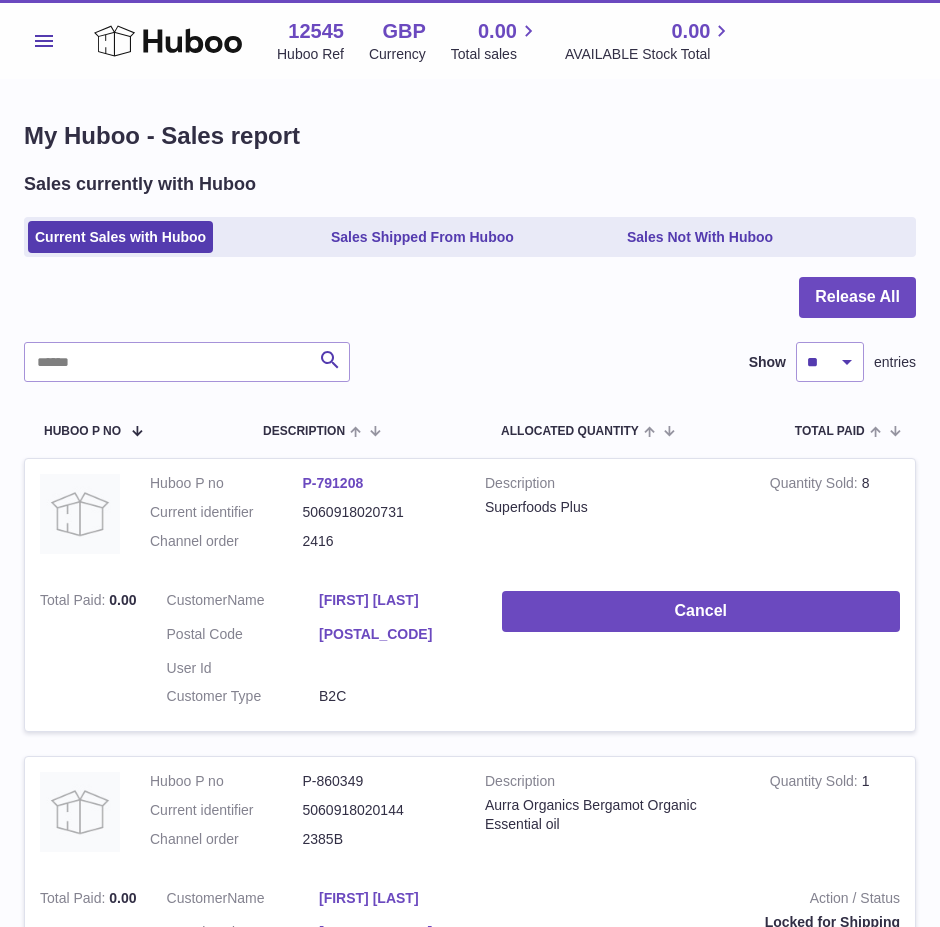click at bounding box center [470, 309] 